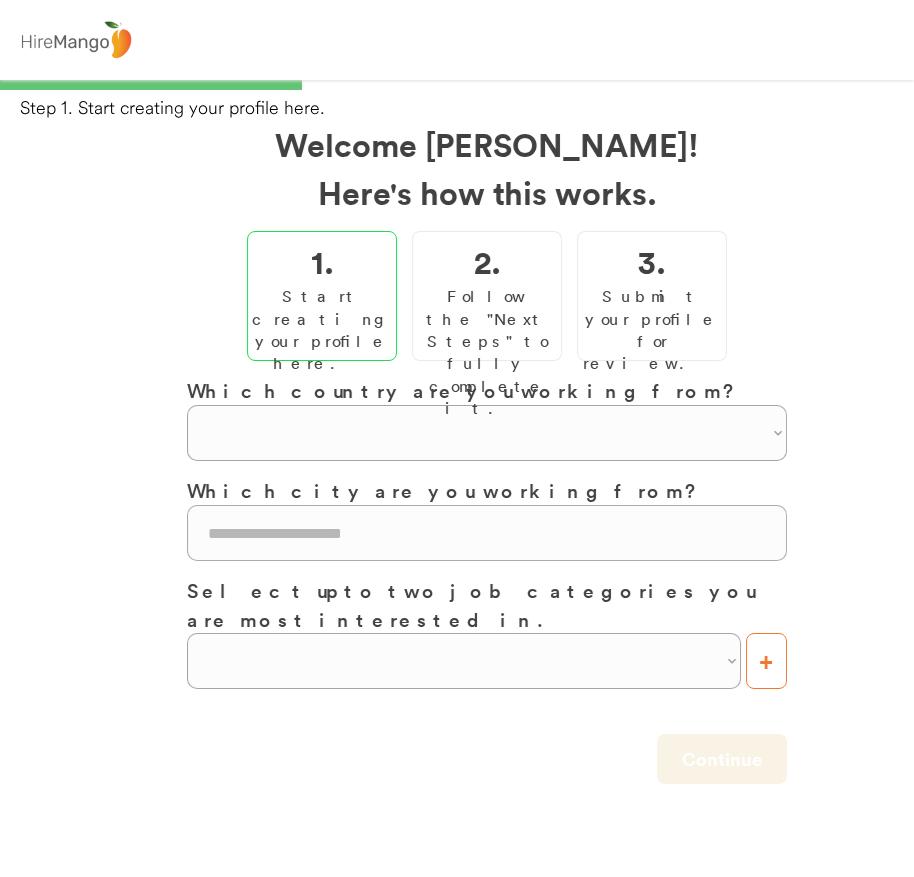 scroll, scrollTop: 0, scrollLeft: 0, axis: both 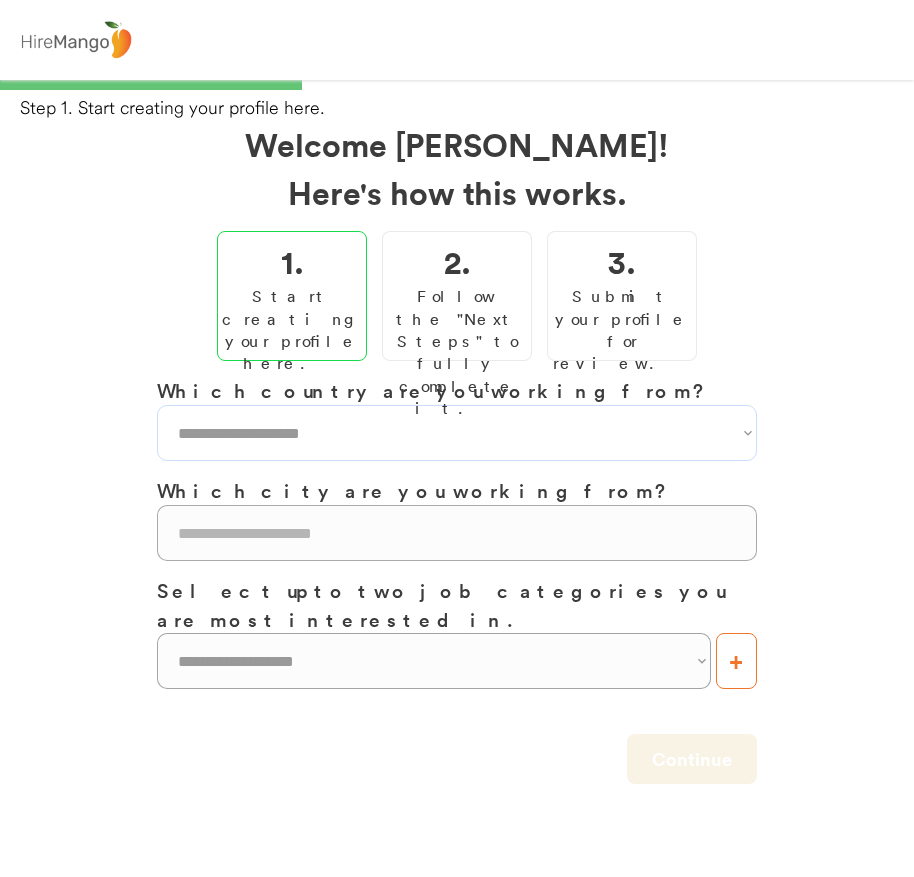 click on "**********" at bounding box center (457, 433) 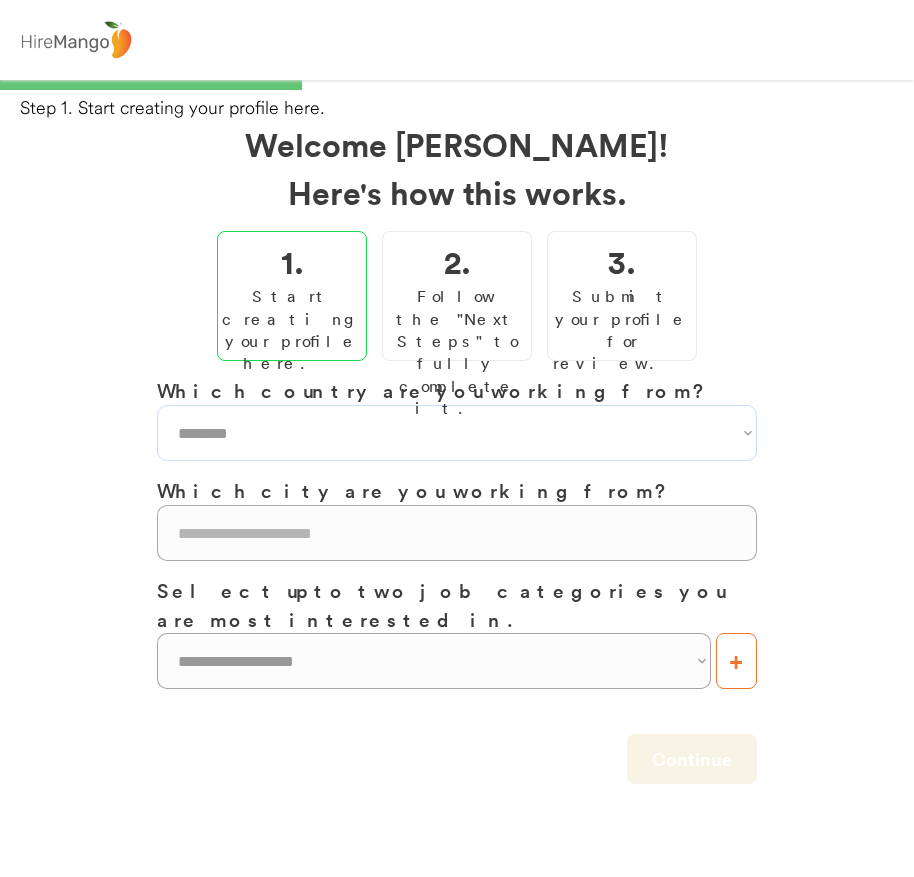 click on "**********" at bounding box center [457, 433] 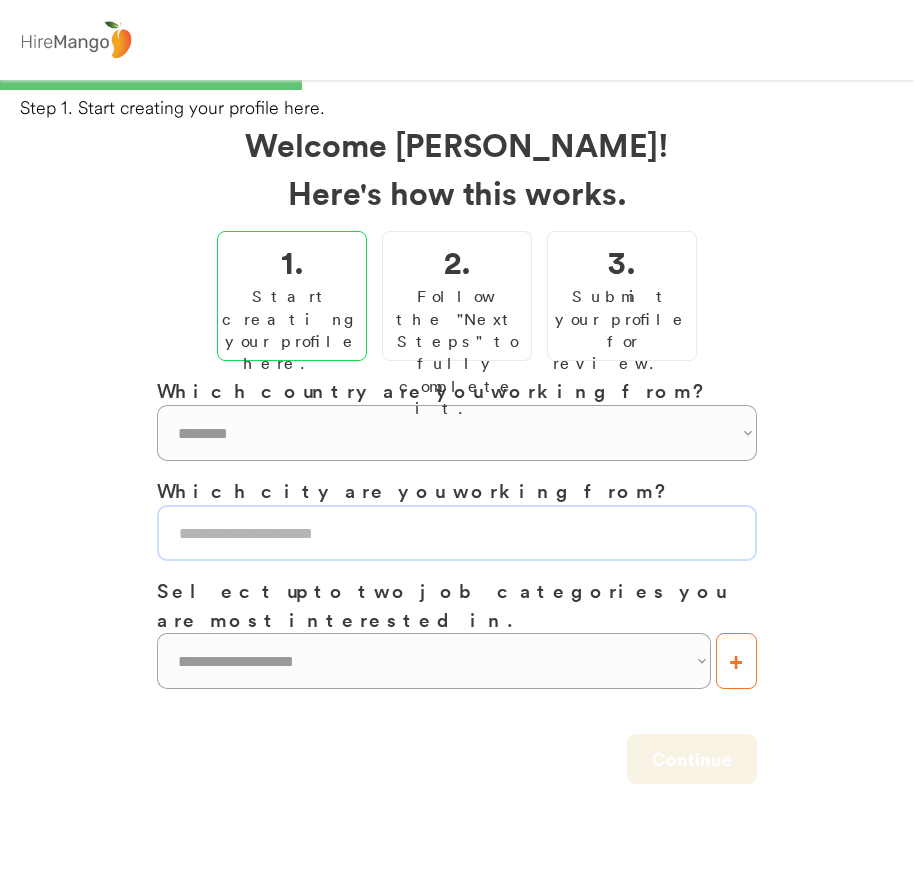 click at bounding box center [457, 533] 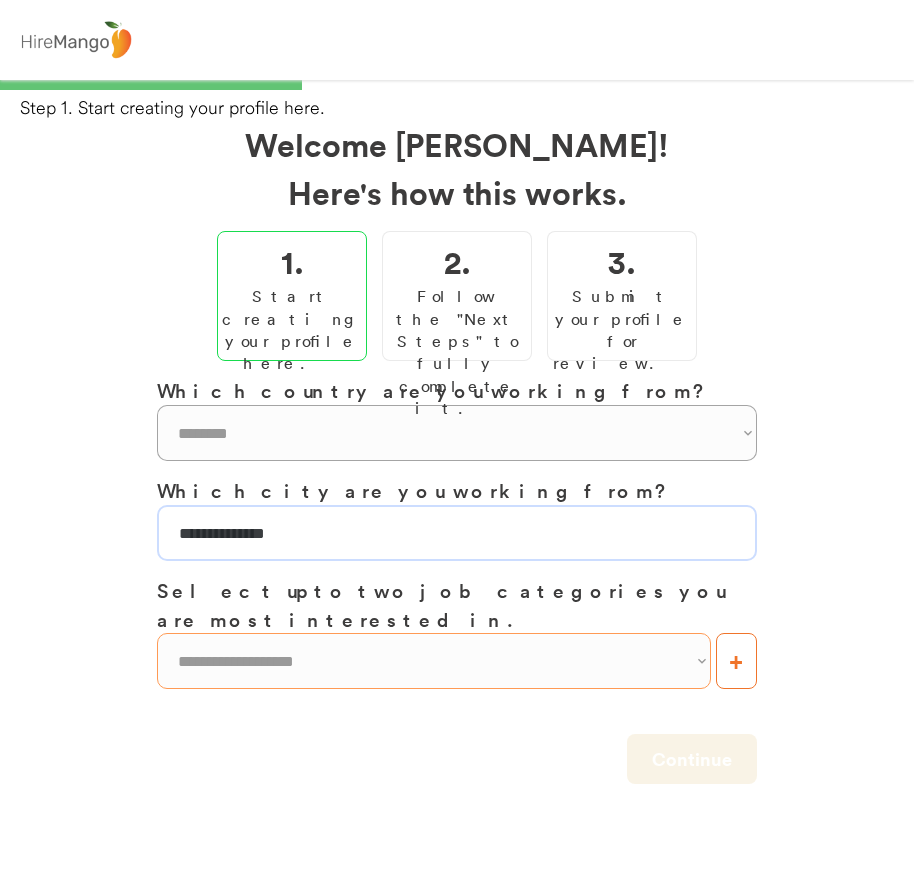 type on "**********" 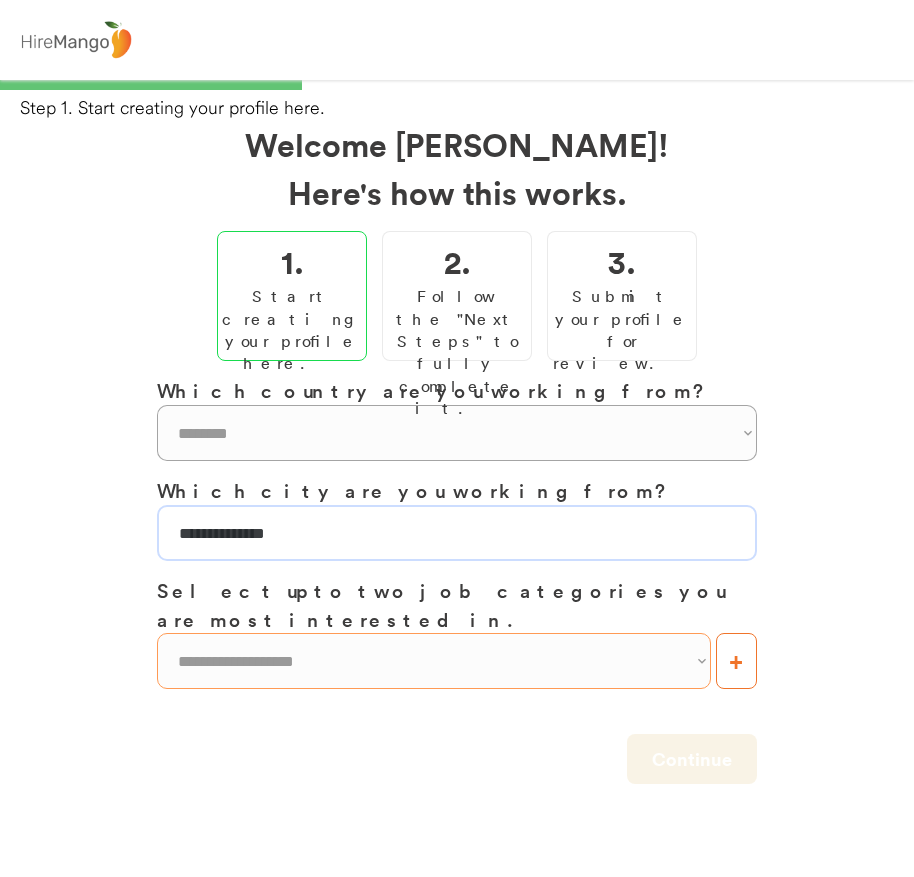 click on "**********" at bounding box center (434, 661) 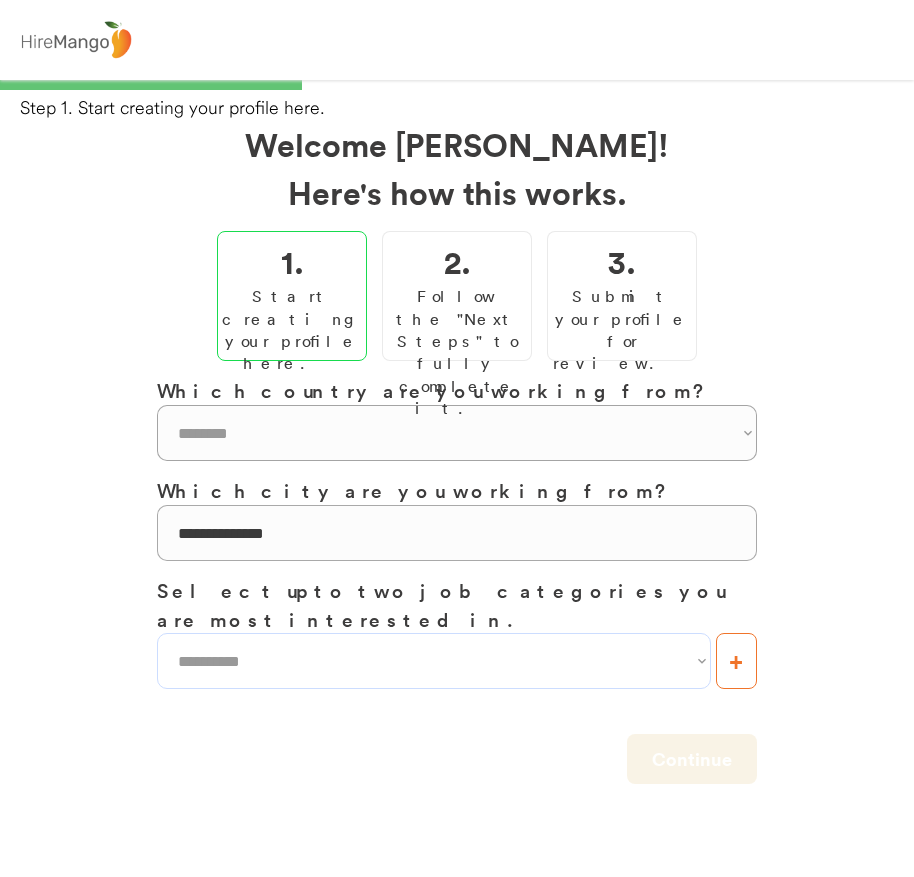 click on "**********" at bounding box center [434, 661] 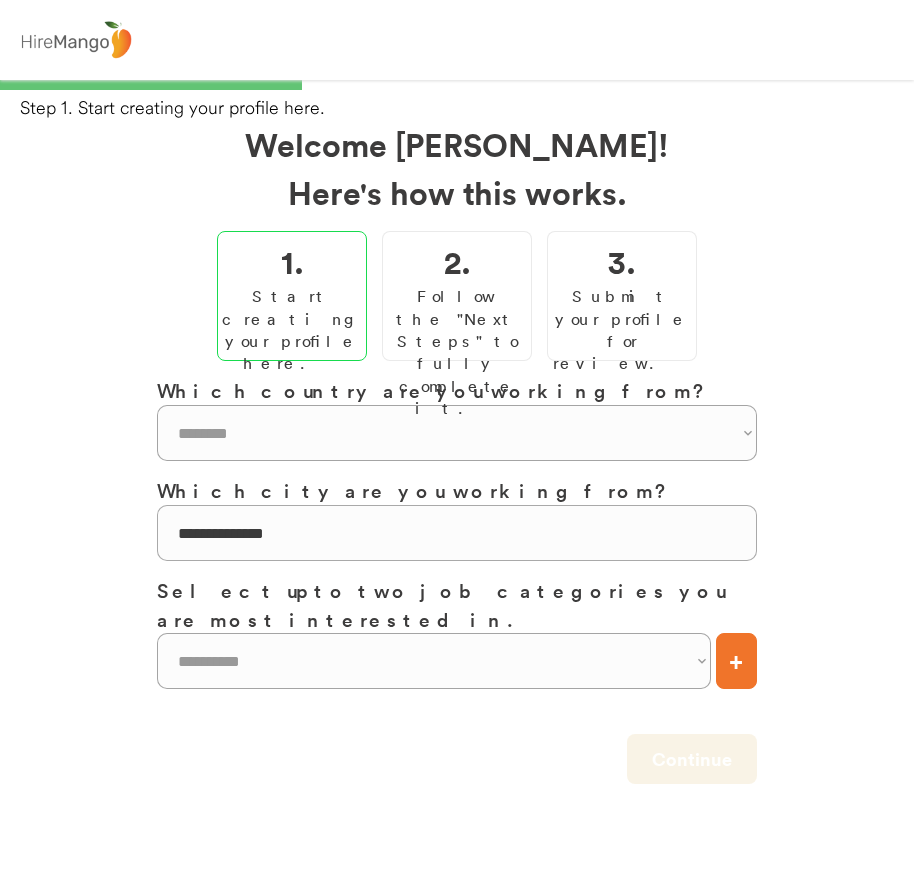 click on "+" at bounding box center (736, 661) 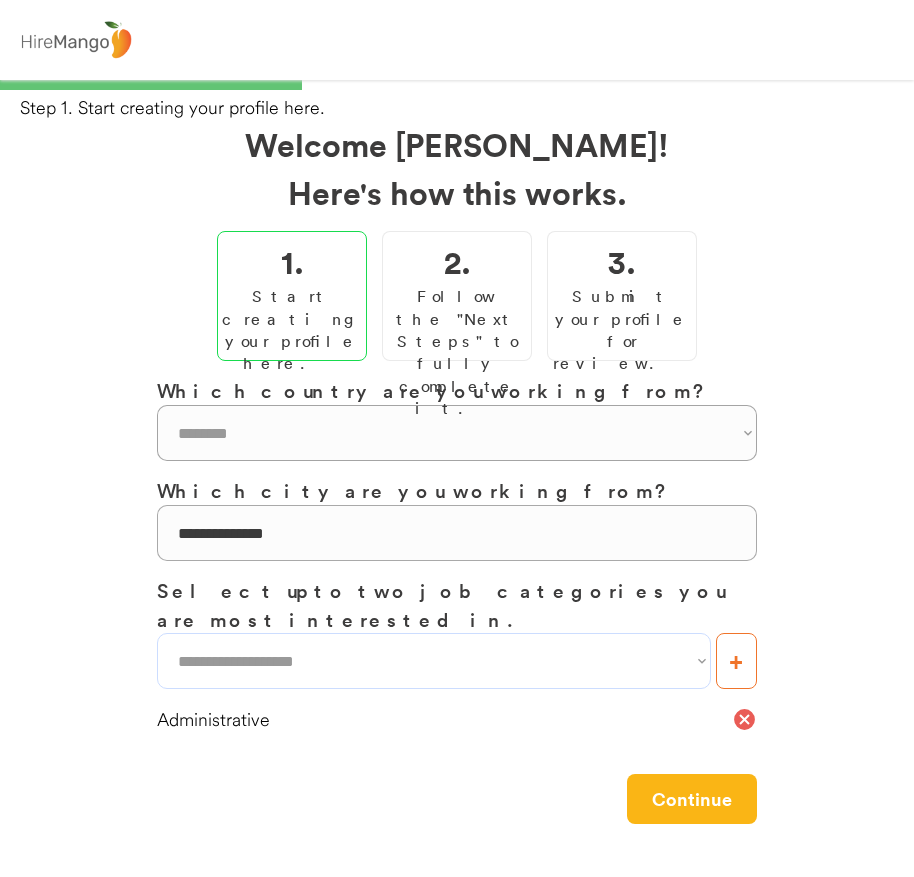 click on "**********" at bounding box center (434, 661) 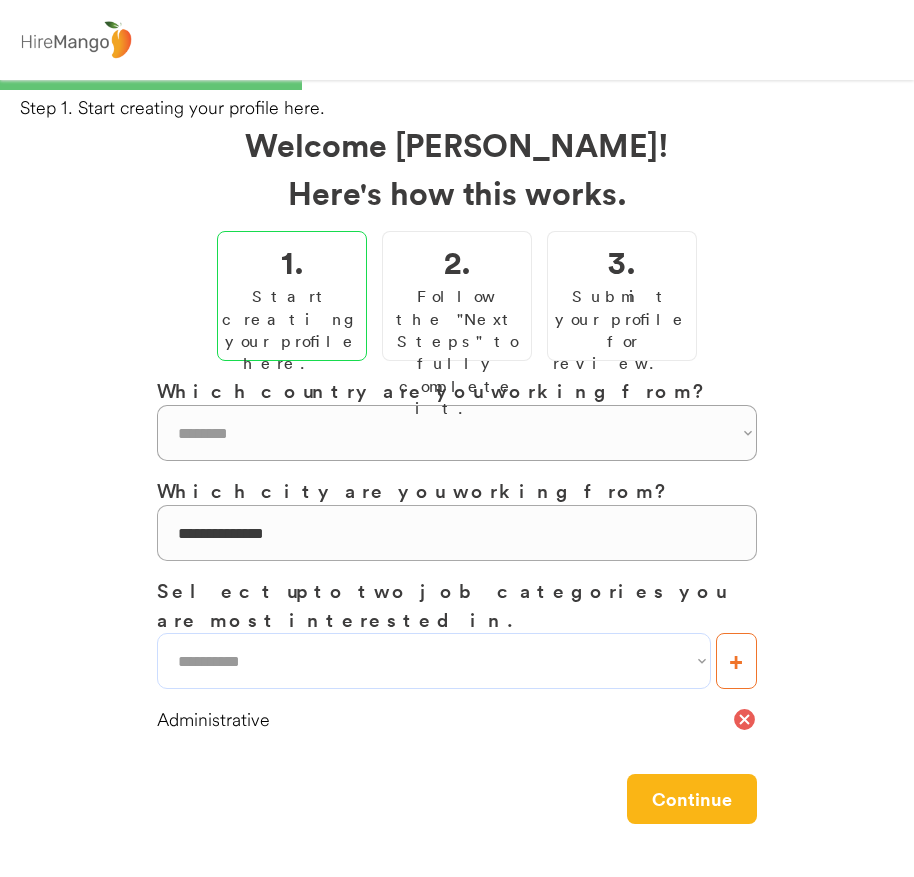 click on "**********" at bounding box center [434, 661] 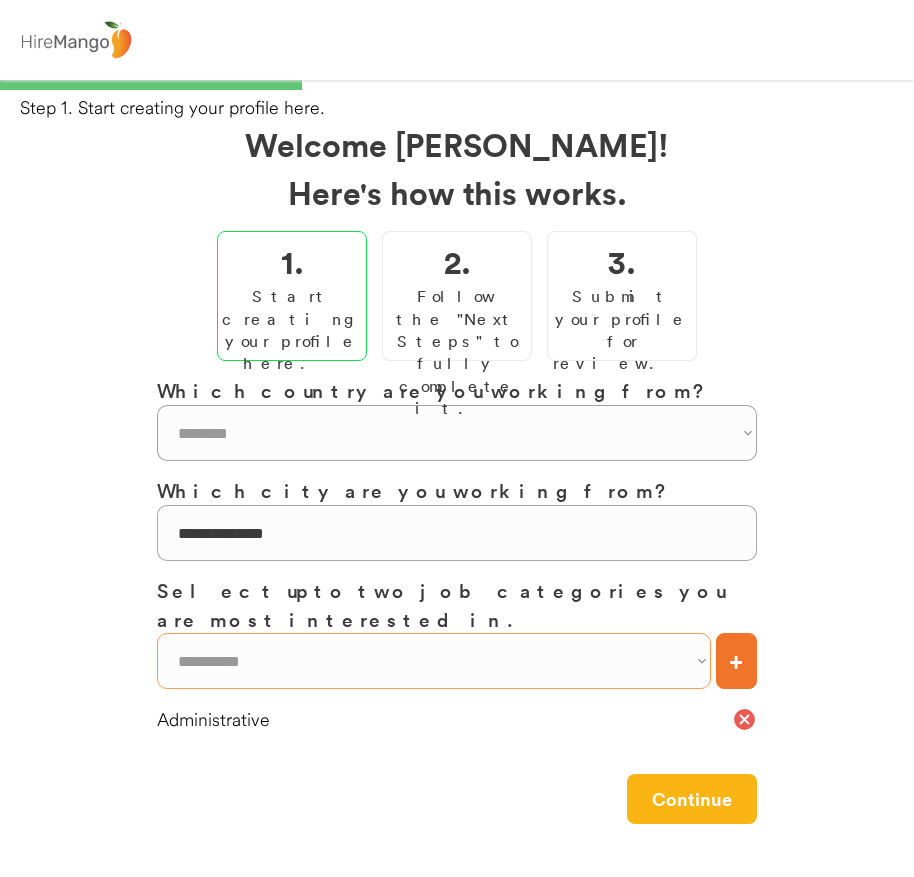 click on "**********" at bounding box center [434, 661] 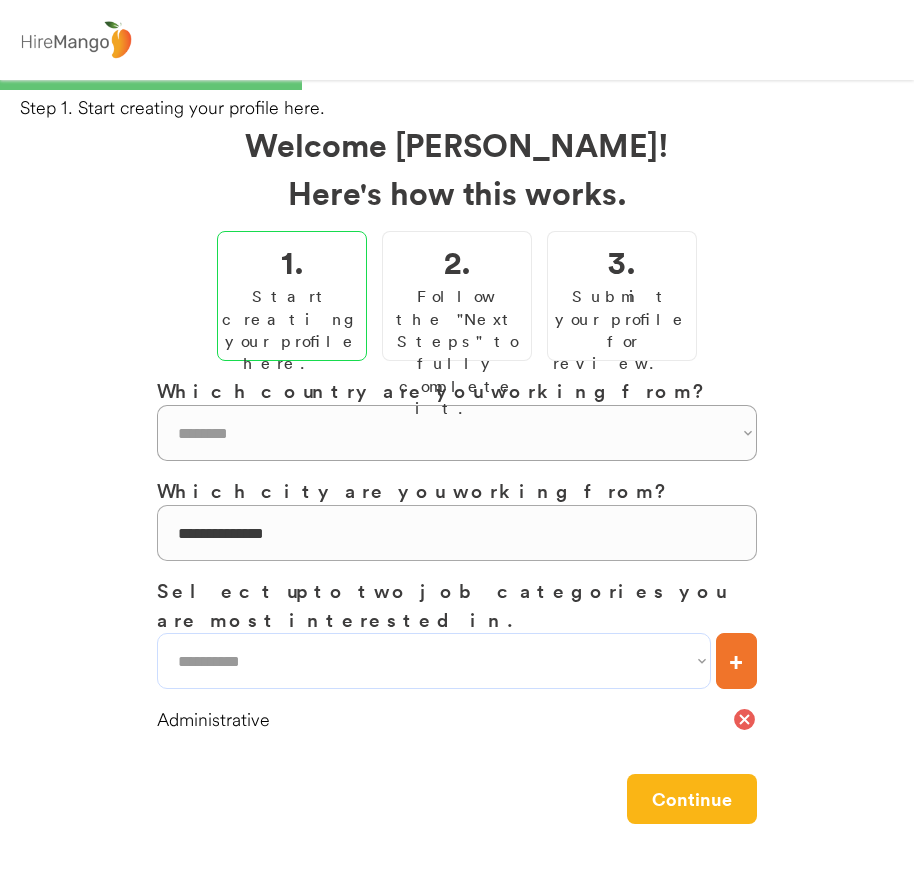 click on "**********" at bounding box center (434, 661) 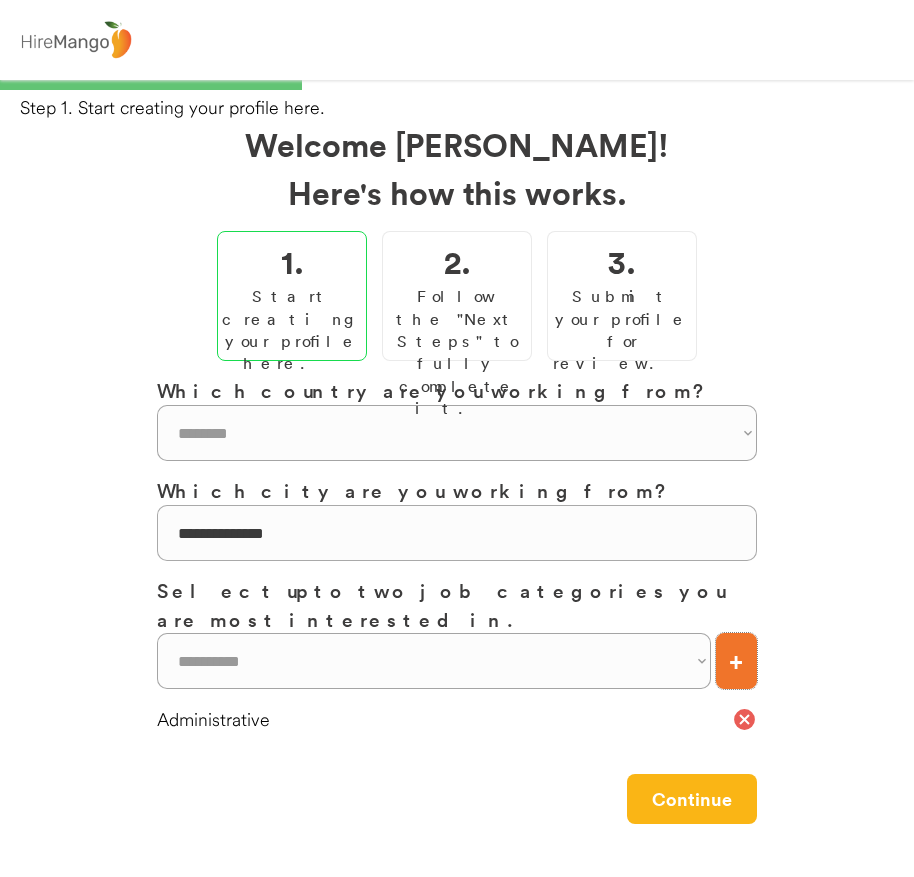 click on "+" at bounding box center (736, 661) 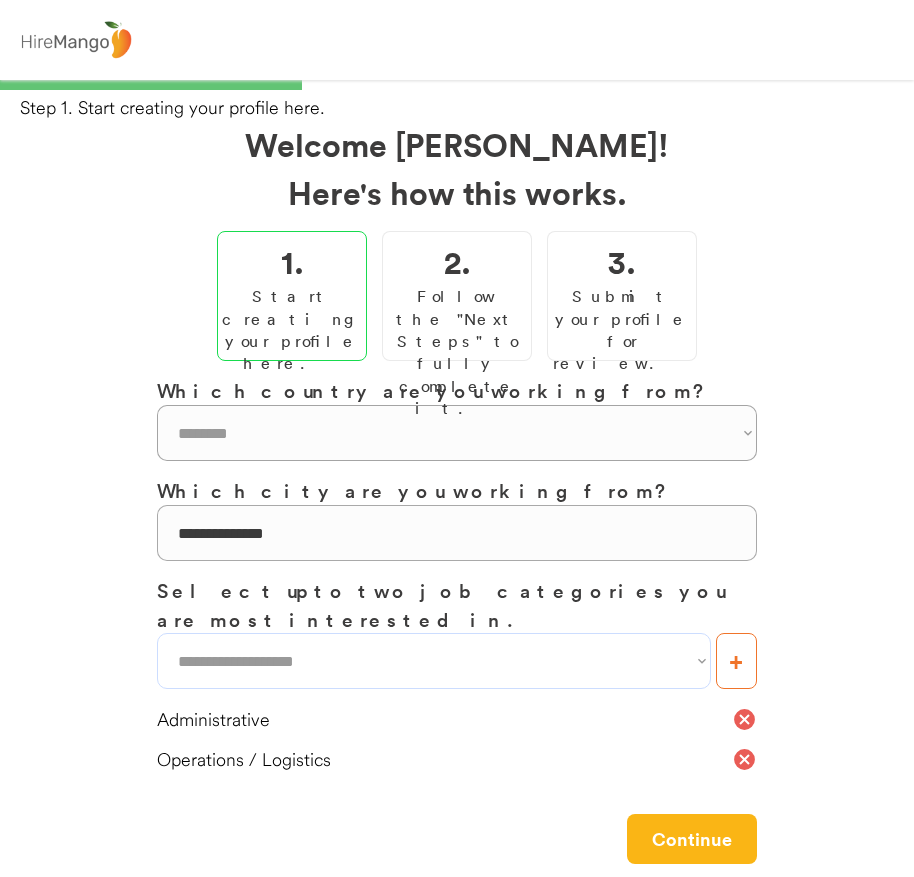 click on "**********" at bounding box center [434, 661] 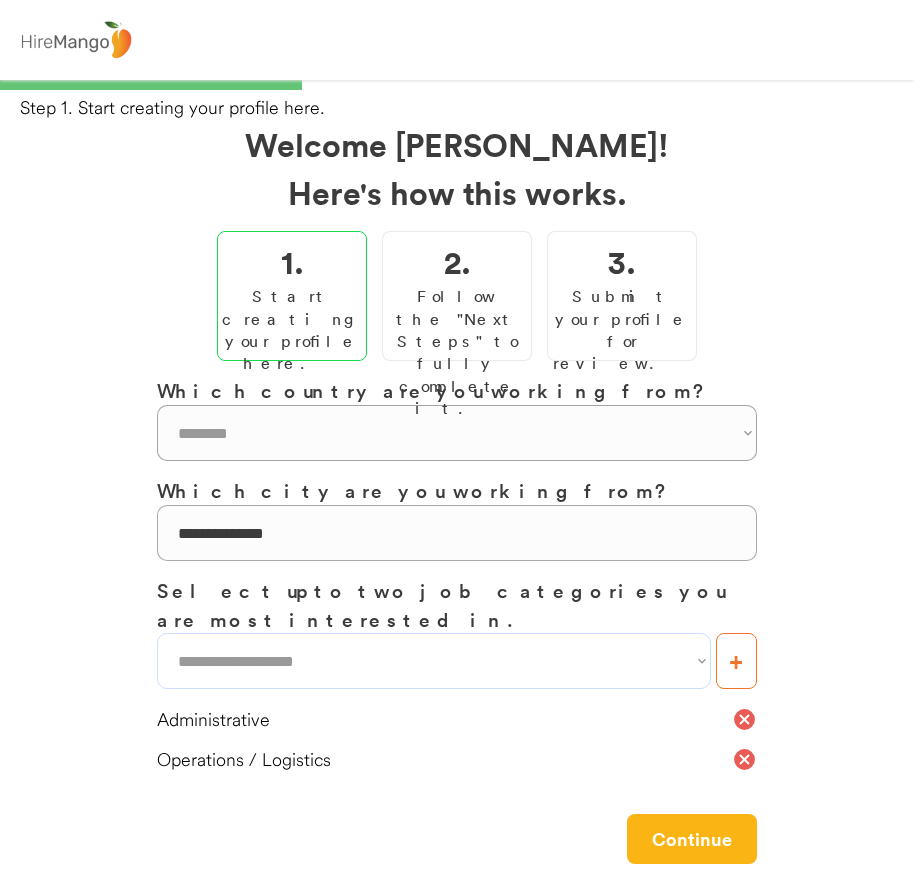 select on "**********" 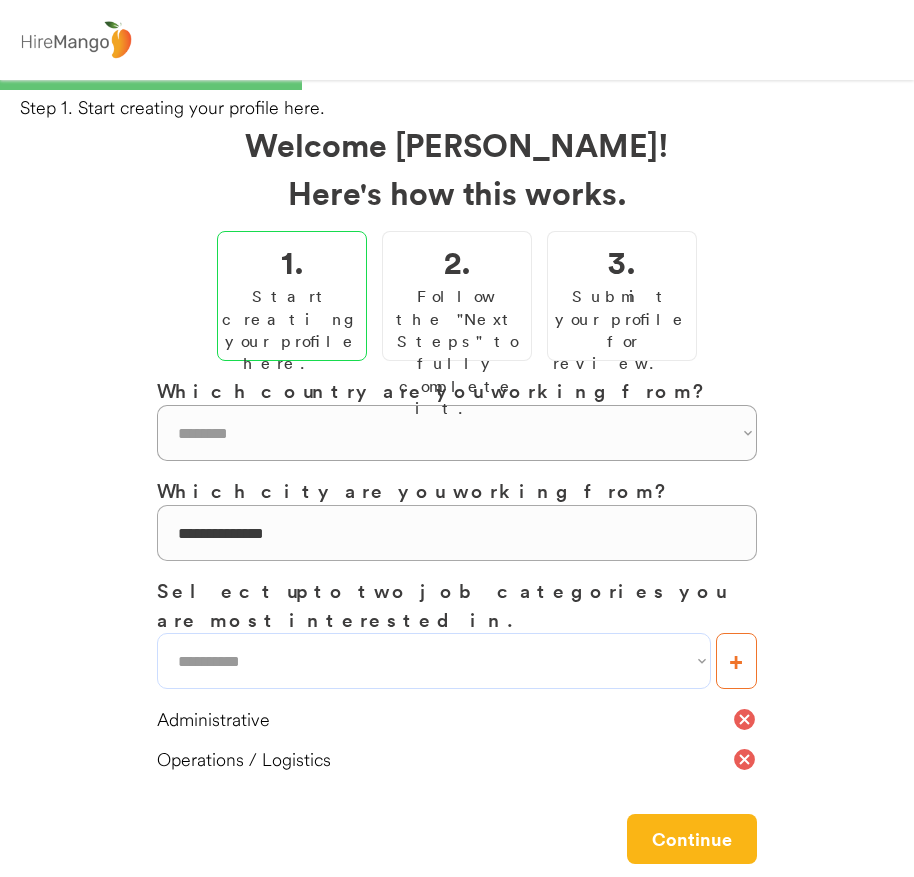 click on "**********" at bounding box center [434, 661] 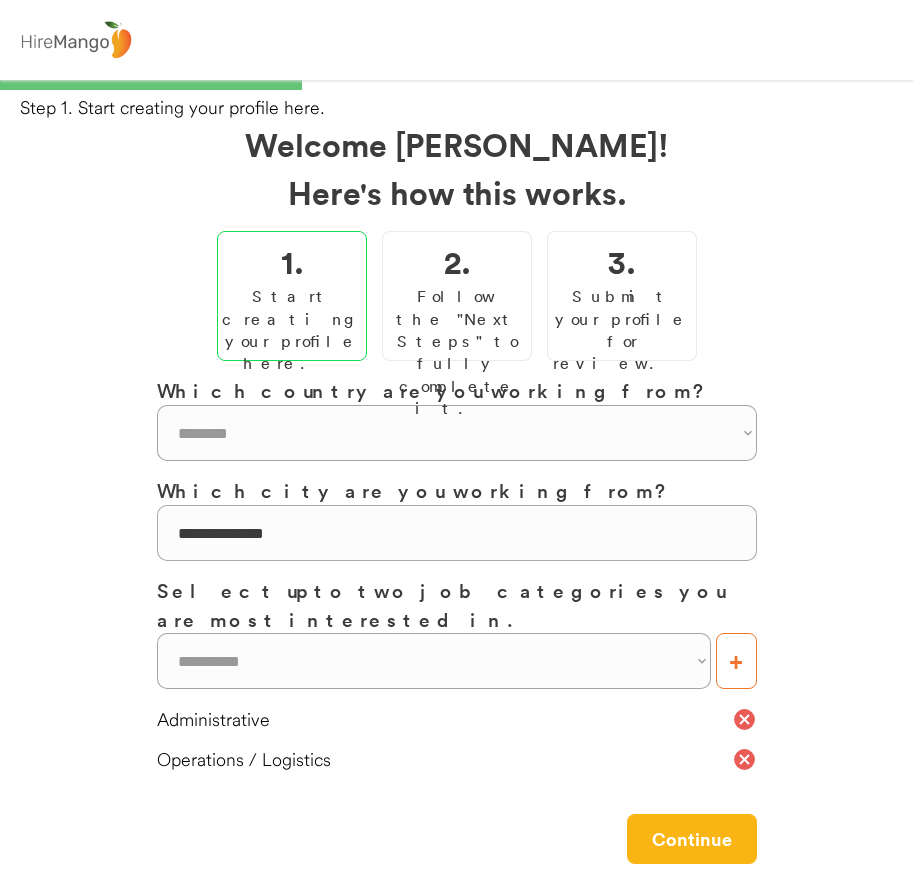 click on "**********" at bounding box center (457, 661) 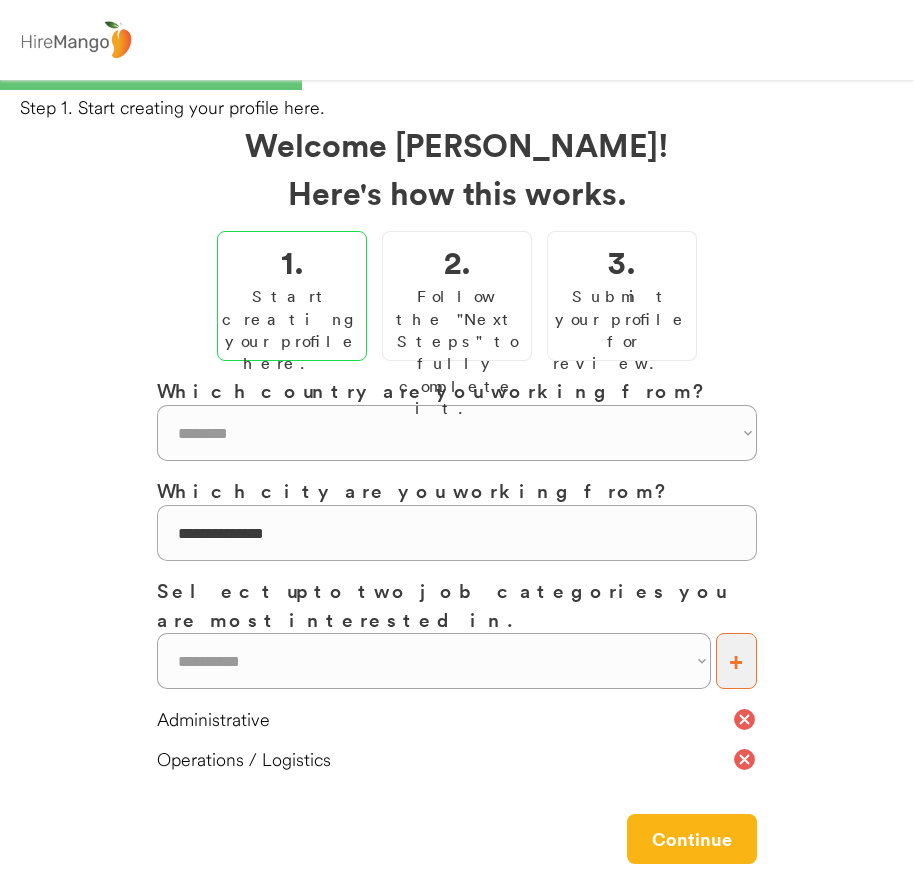 click on "+" at bounding box center [736, 661] 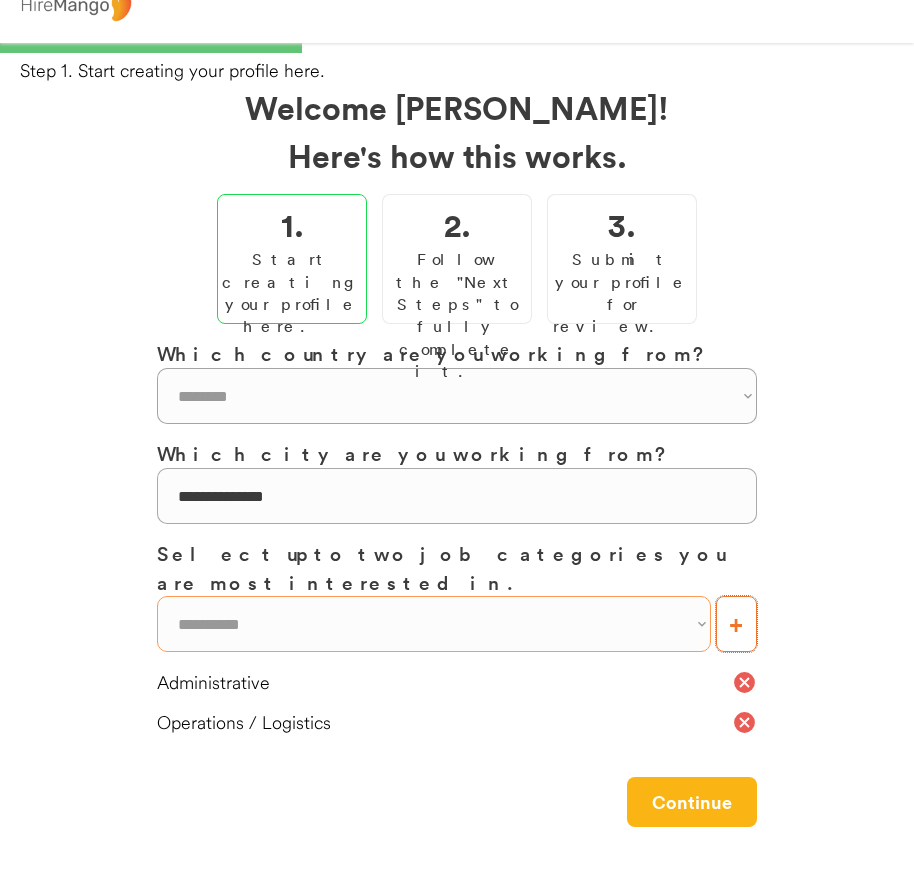 scroll, scrollTop: 147, scrollLeft: 0, axis: vertical 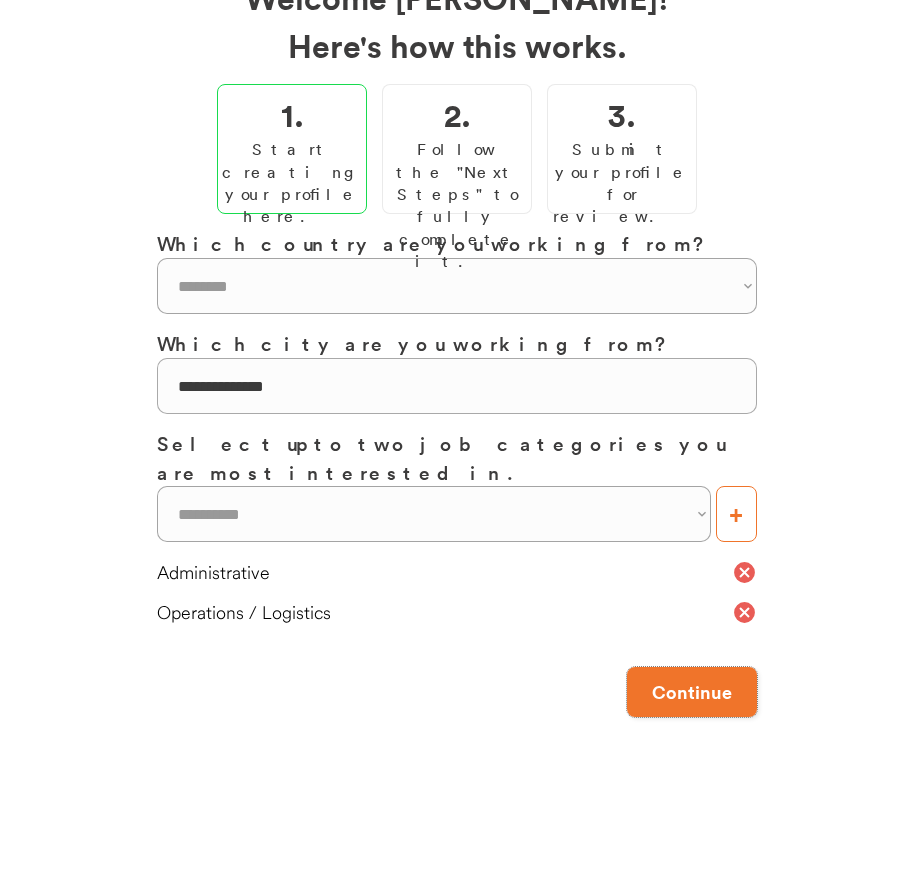 click on "Continue" at bounding box center (692, 692) 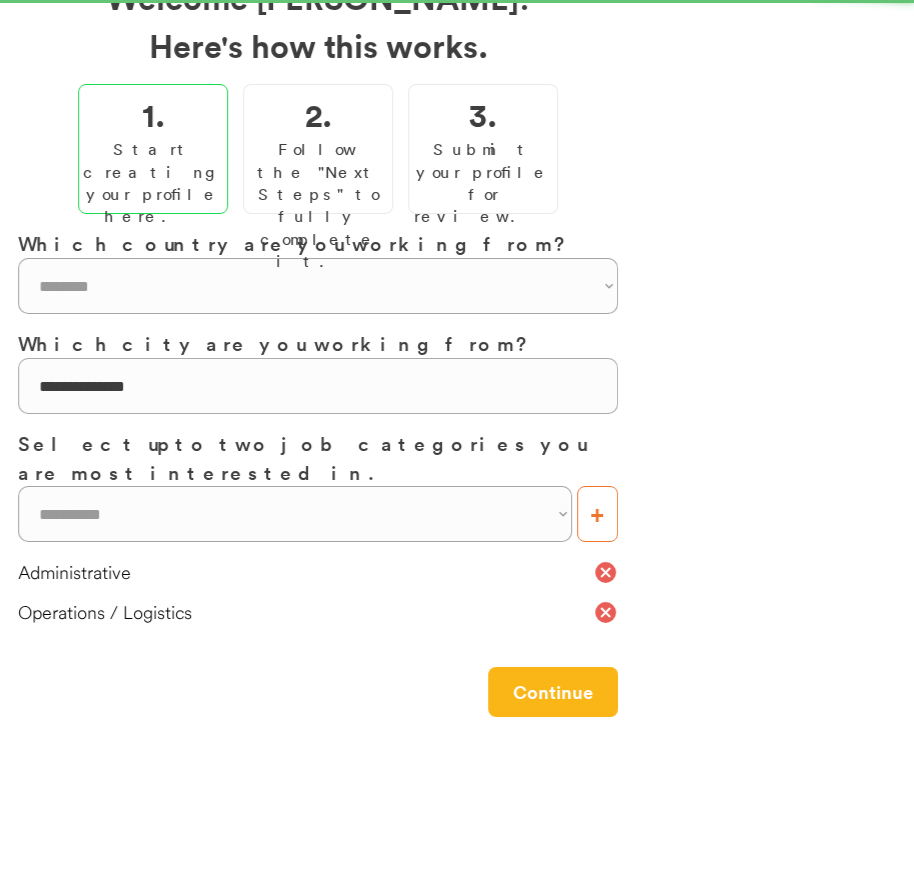 scroll, scrollTop: 0, scrollLeft: 0, axis: both 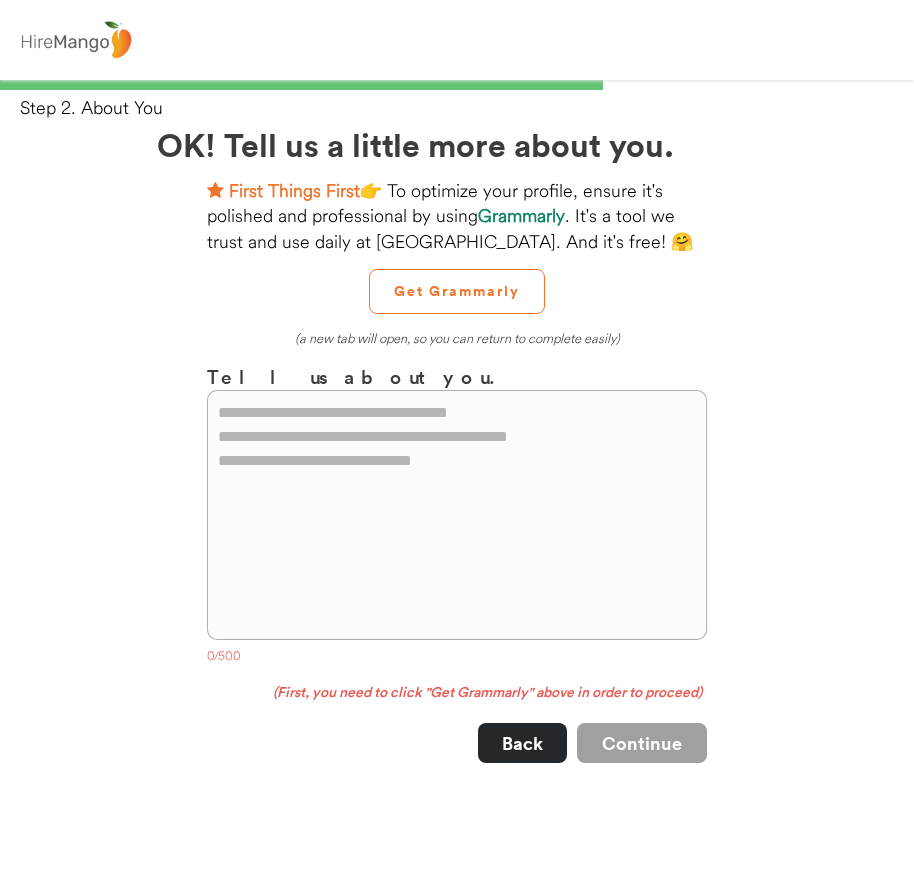 click at bounding box center [457, 515] 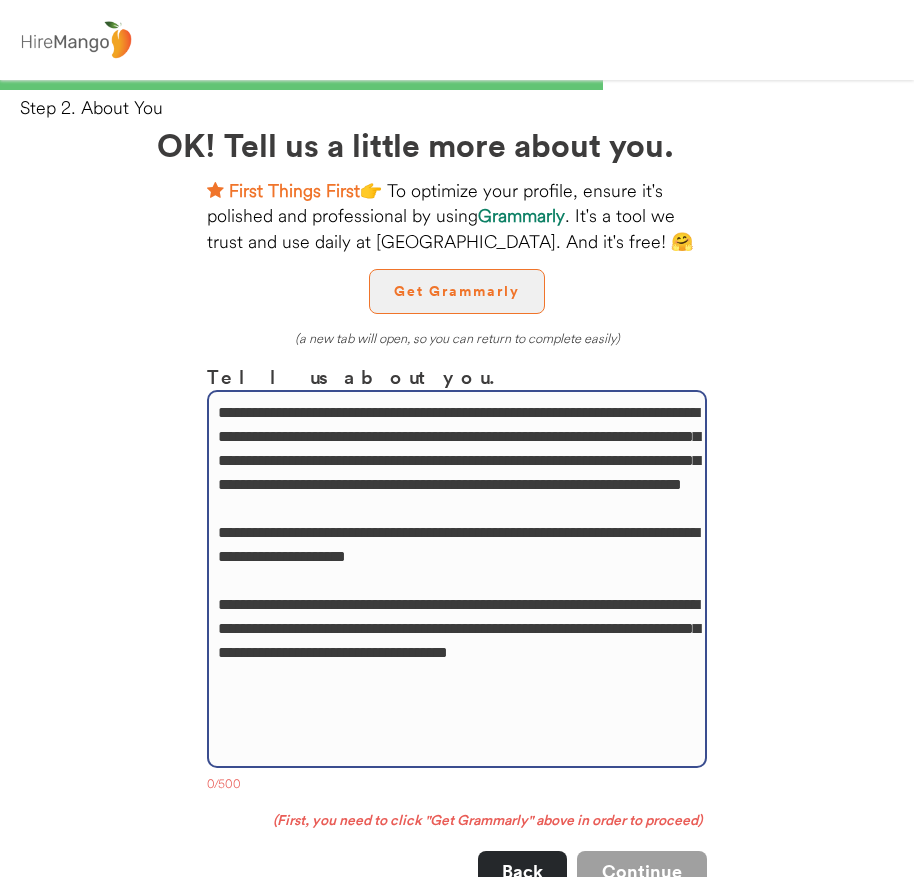 type on "**********" 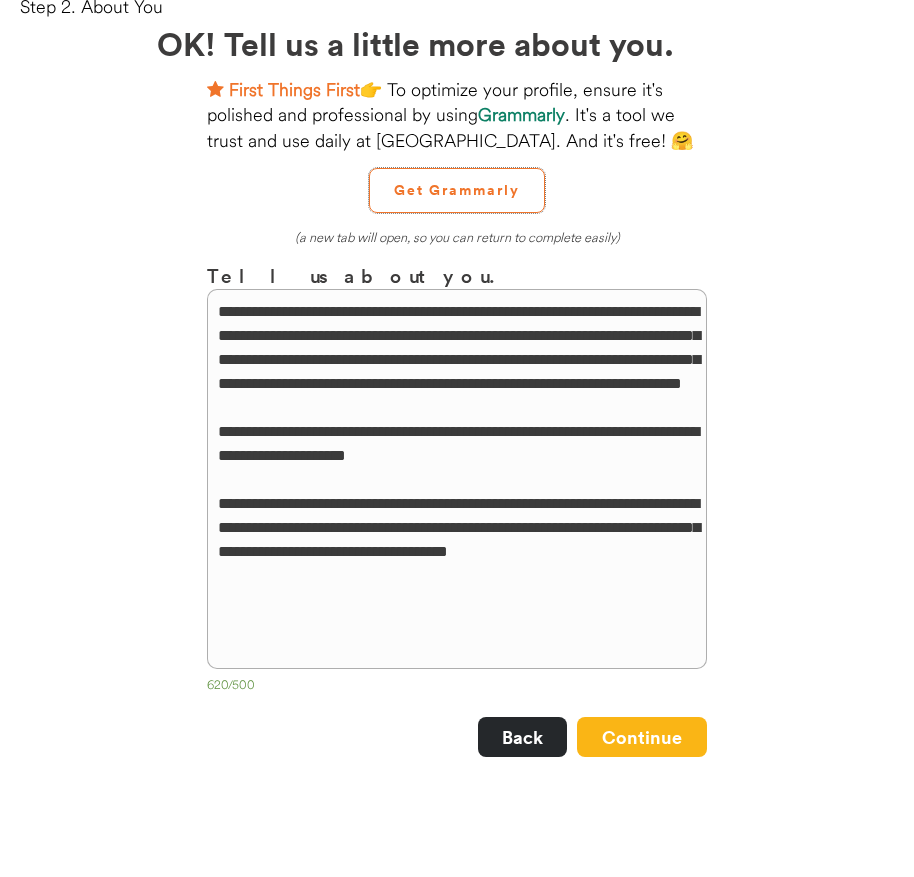 scroll, scrollTop: 147, scrollLeft: 0, axis: vertical 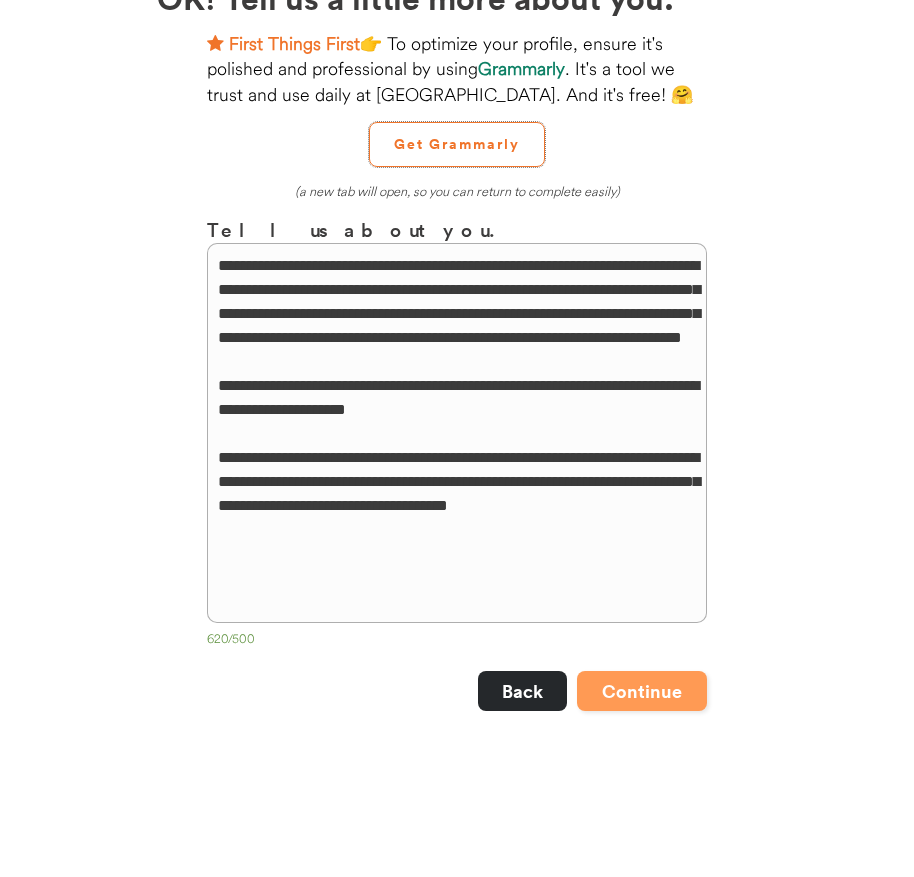 click on "Back Continue" at bounding box center (457, 691) 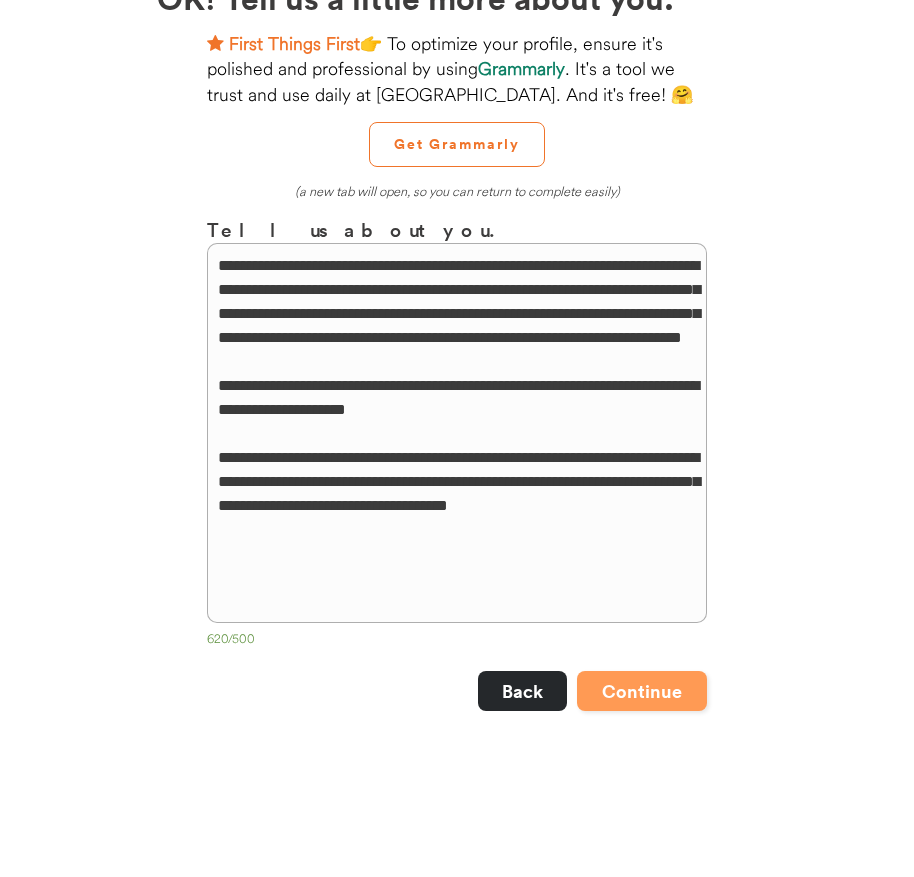 click on "Continue" at bounding box center (642, 691) 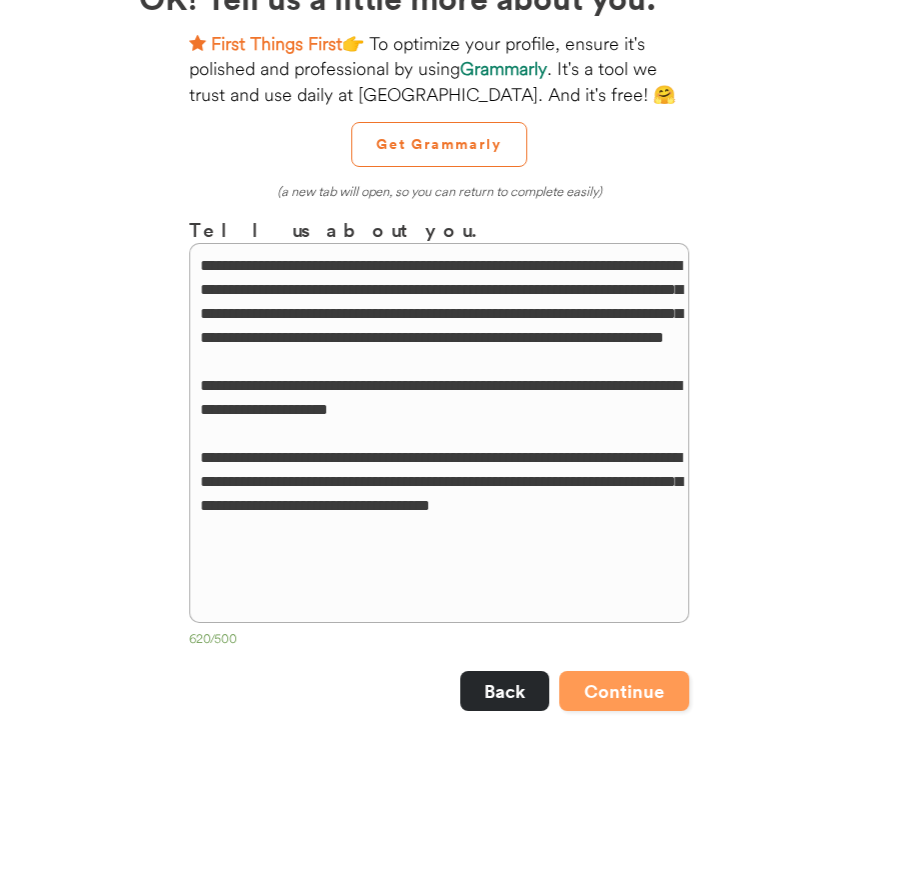scroll, scrollTop: 0, scrollLeft: 0, axis: both 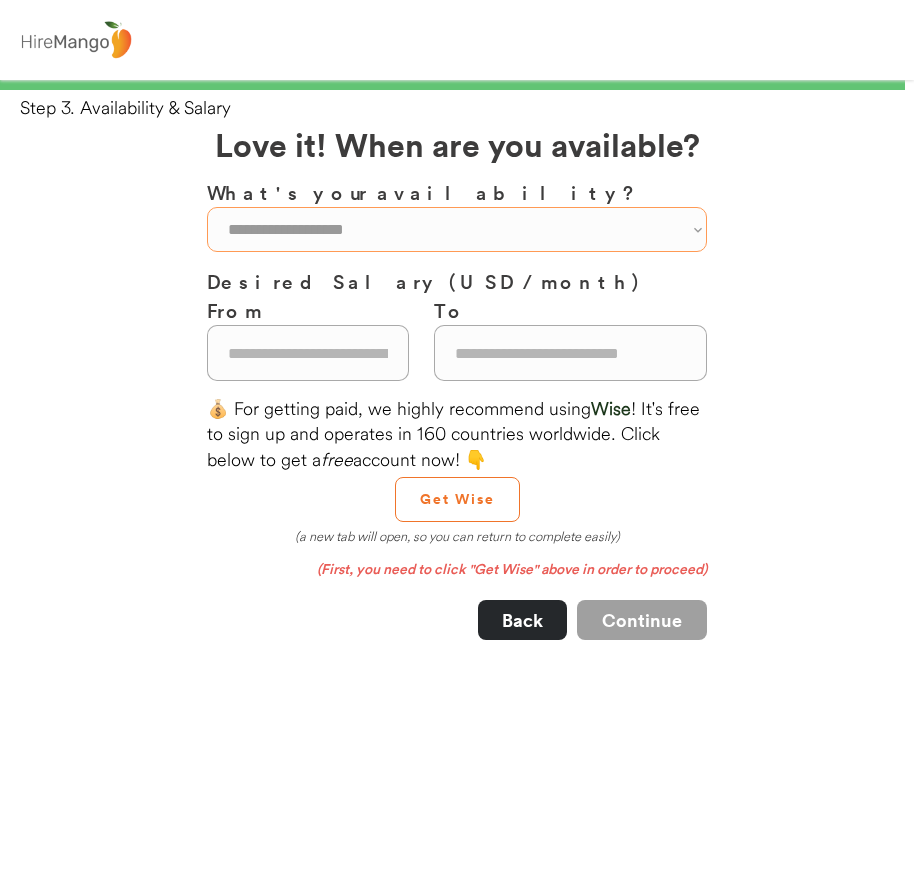 click on "**********" at bounding box center [457, 229] 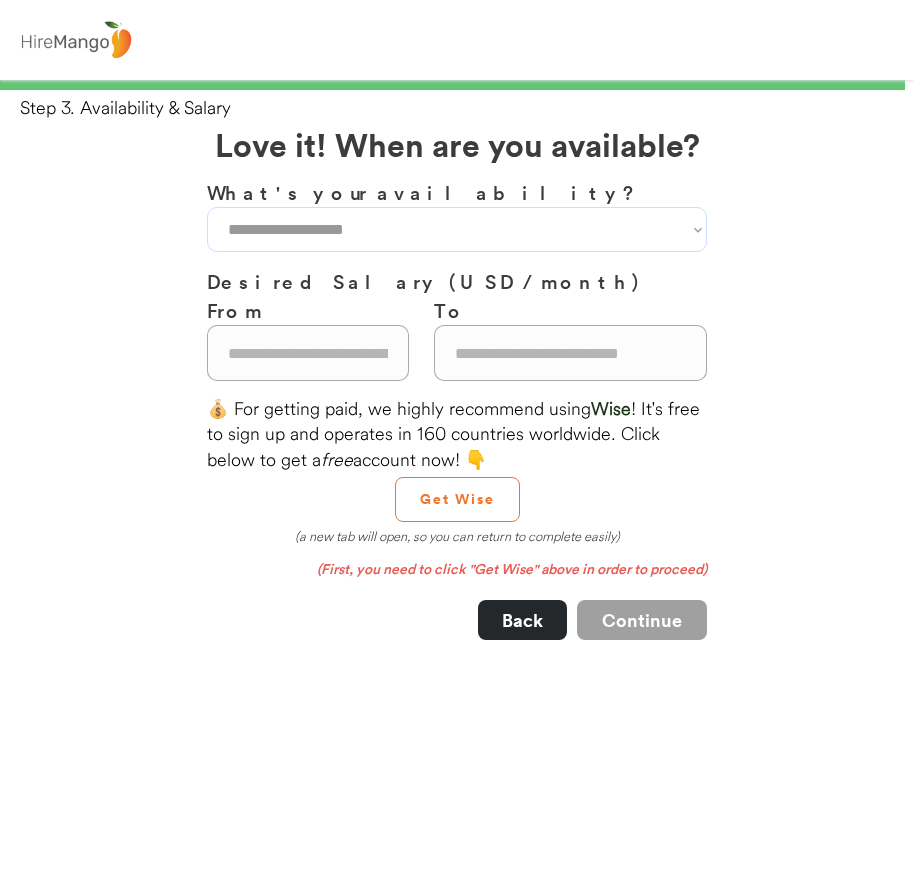 select on "**********" 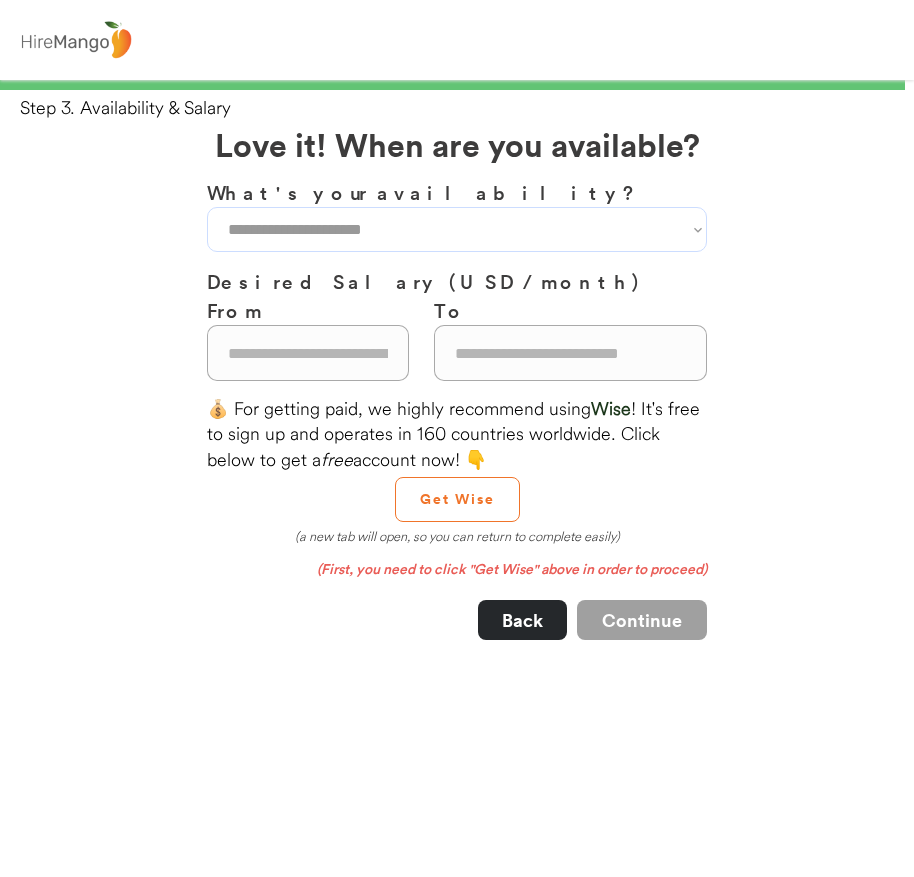 click on "**********" at bounding box center [457, 229] 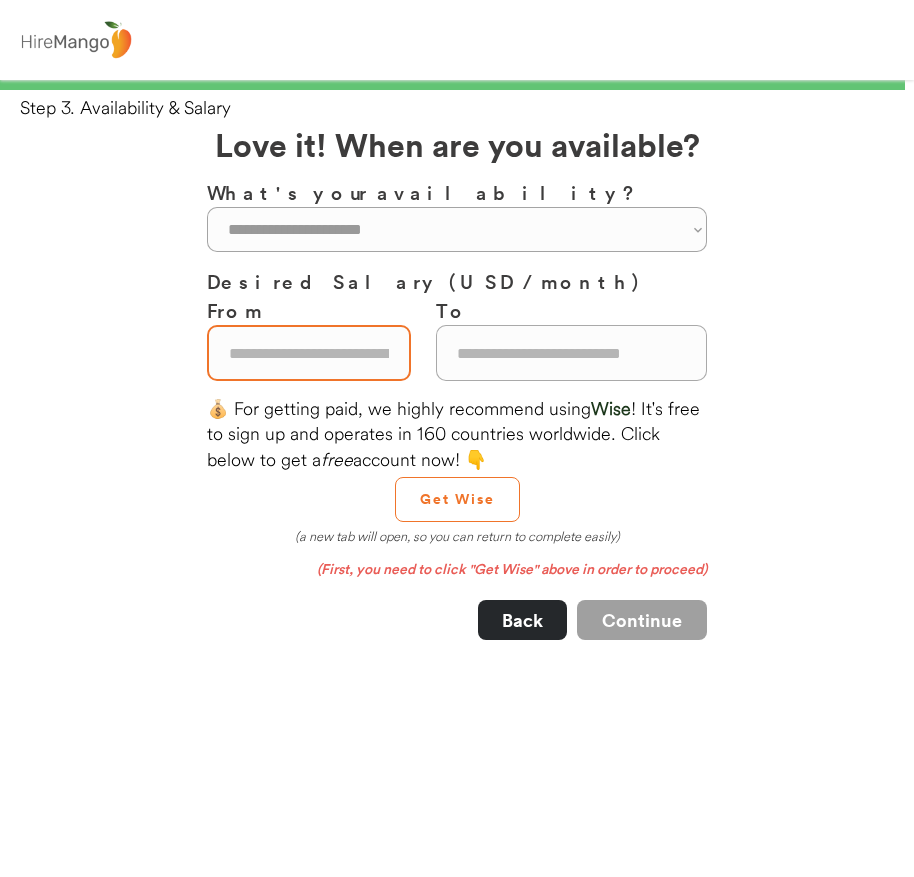 click at bounding box center [309, 353] 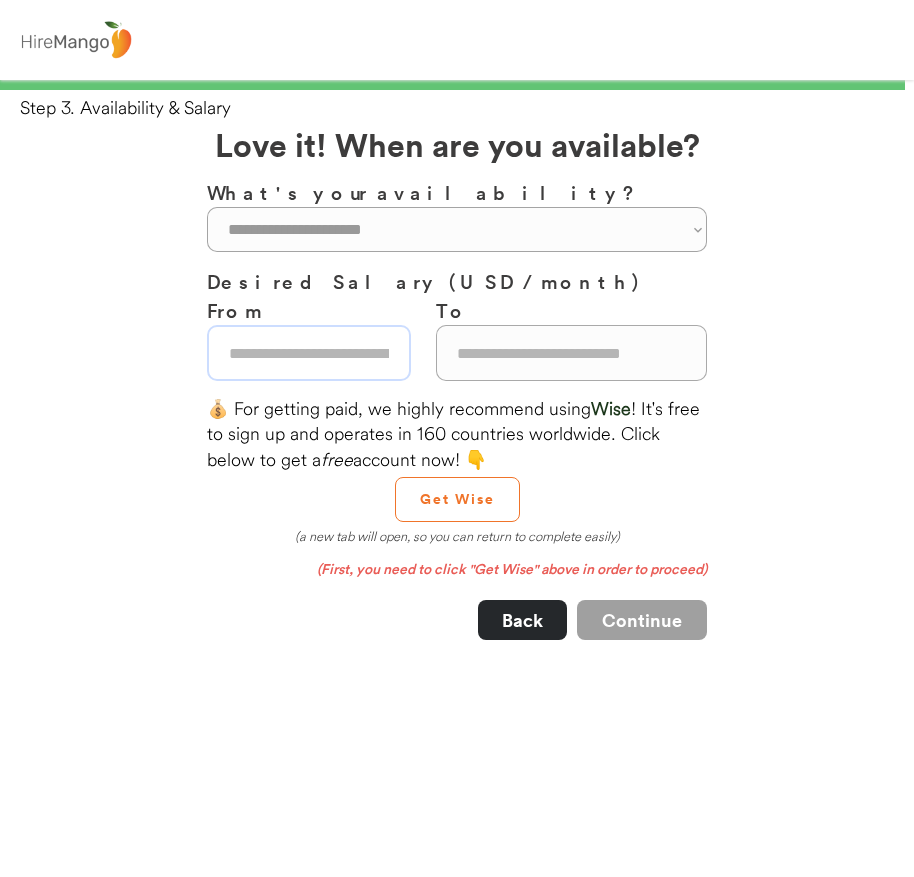 click at bounding box center (309, 353) 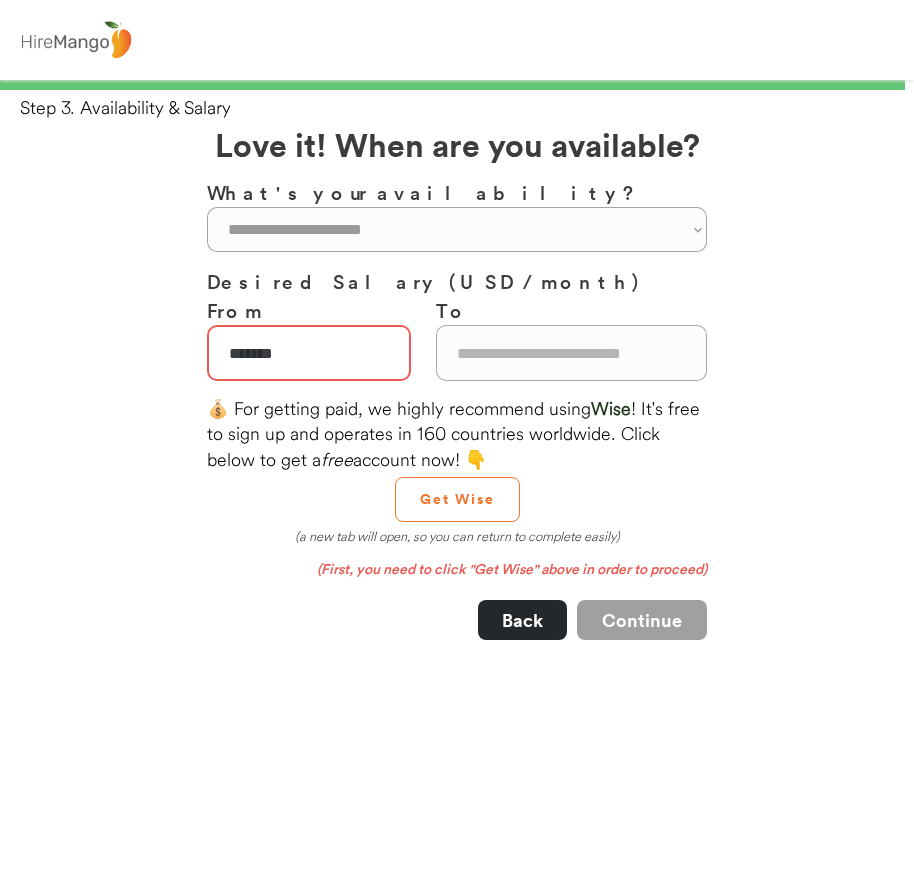 type on "*******" 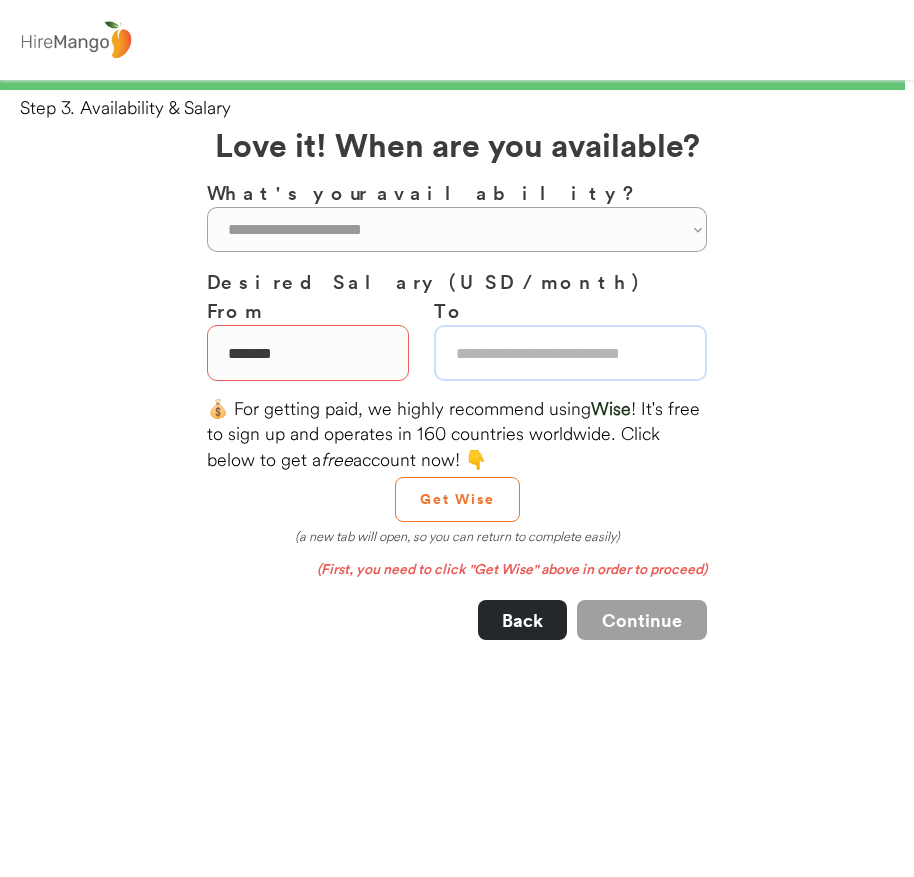 click at bounding box center (570, 353) 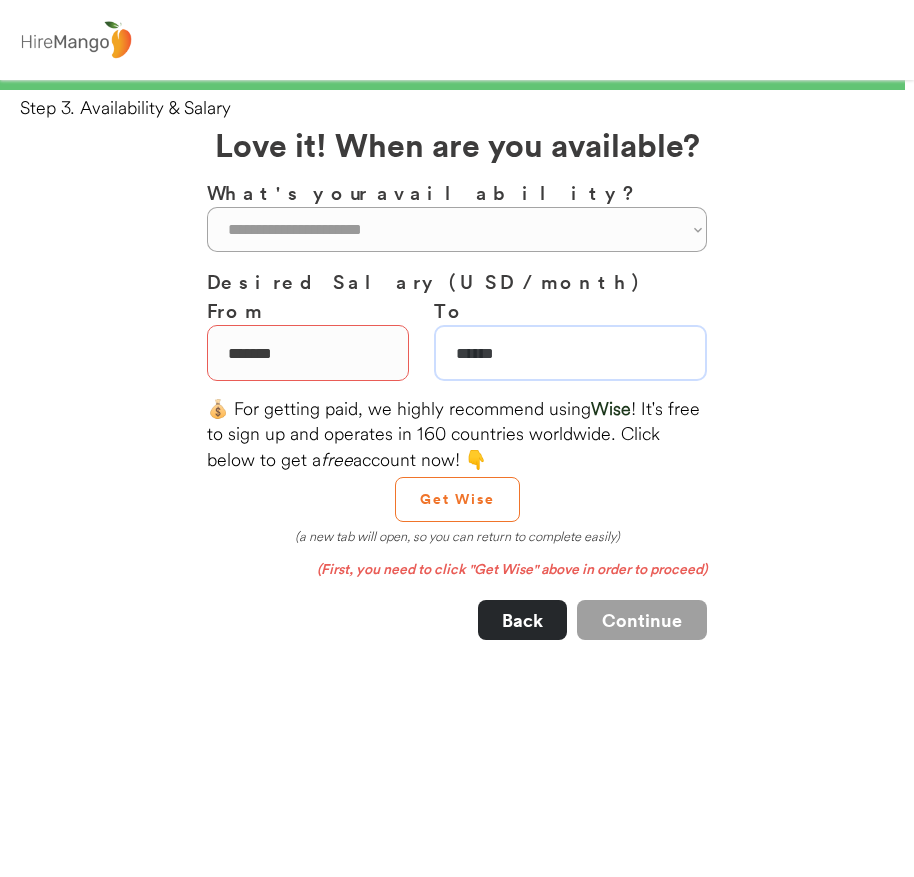 type on "******" 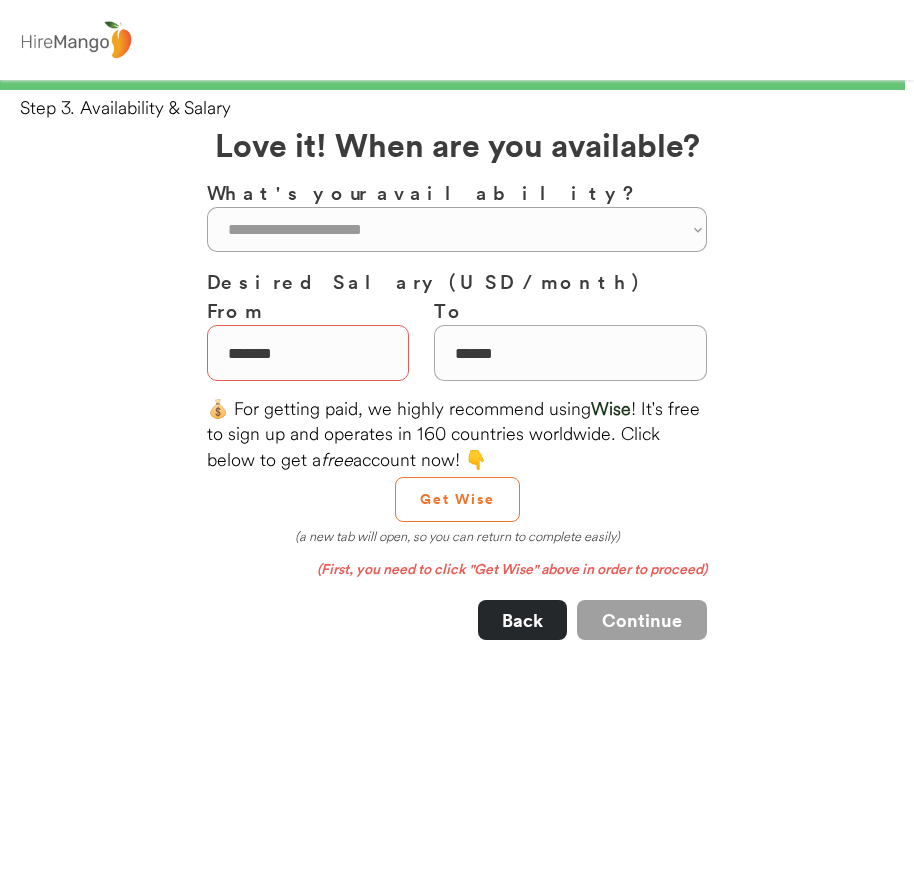 click on "(First, you need to click "Get Wise" above in order to proceed)" at bounding box center (512, 569) 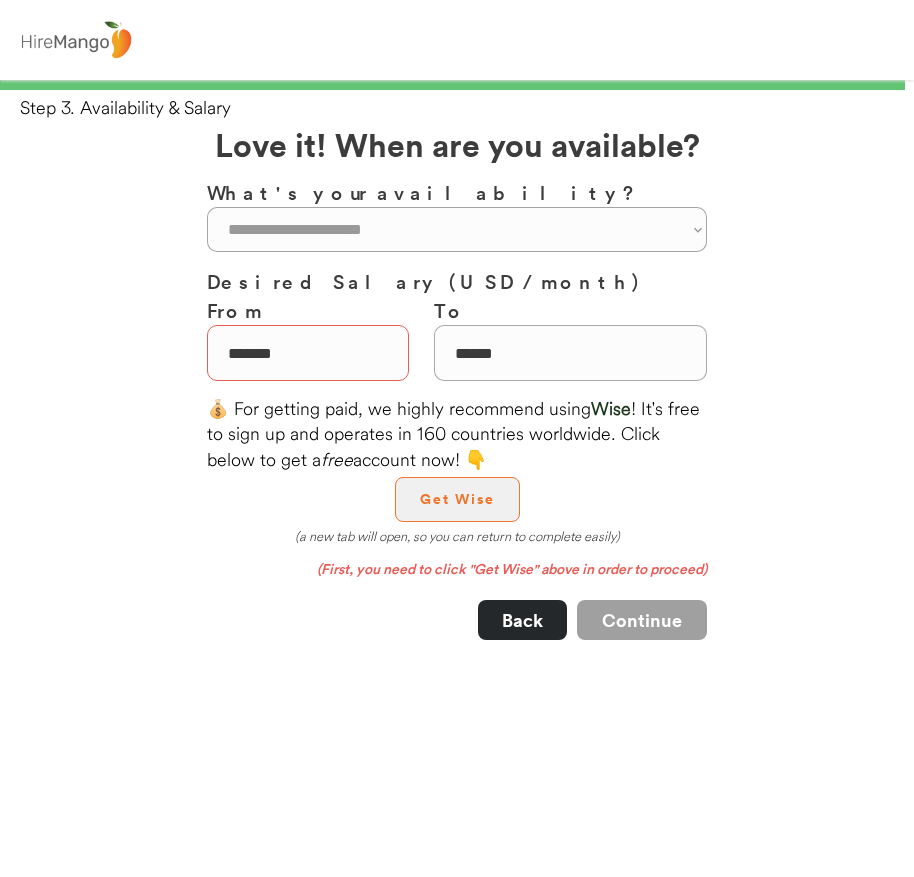 click on "Get Wise" at bounding box center [457, 499] 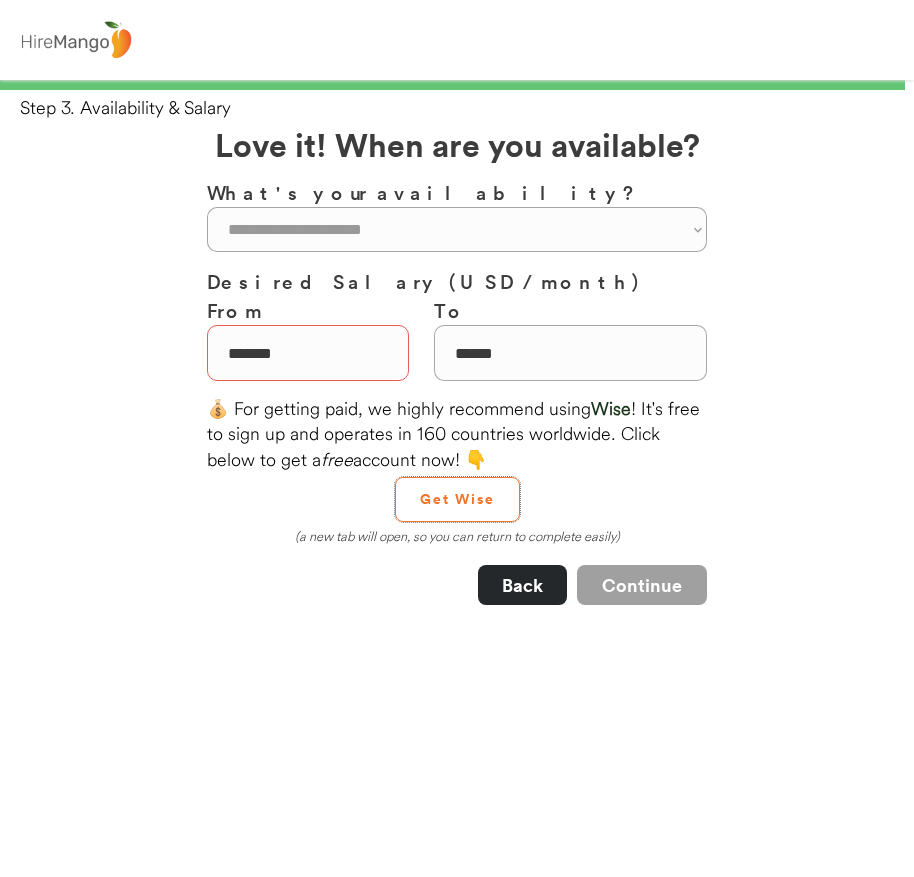 click on "💰 For getting paid, we highly recommend using  Wise ! It's free to sign up and operates in 160 countries worldwide. Click below to get a  free  account now! 👇 Get Wise (a new tab will open, so you can return to complete easily)" at bounding box center (457, 470) 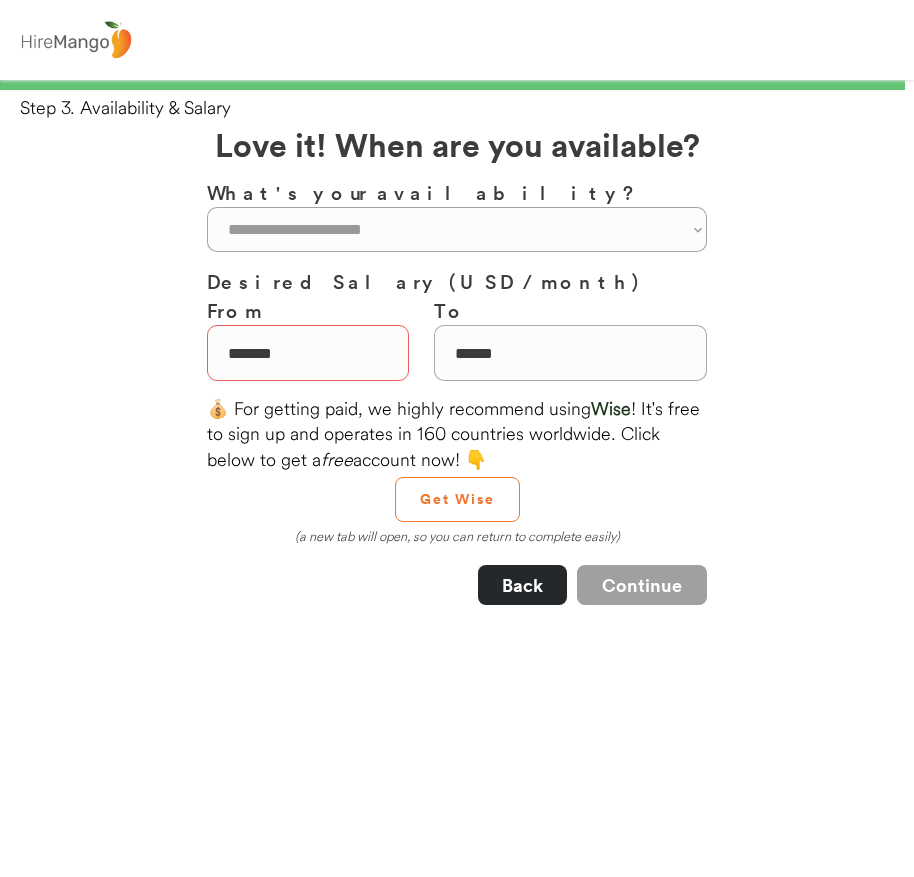 click on "Back Continue" at bounding box center (457, 585) 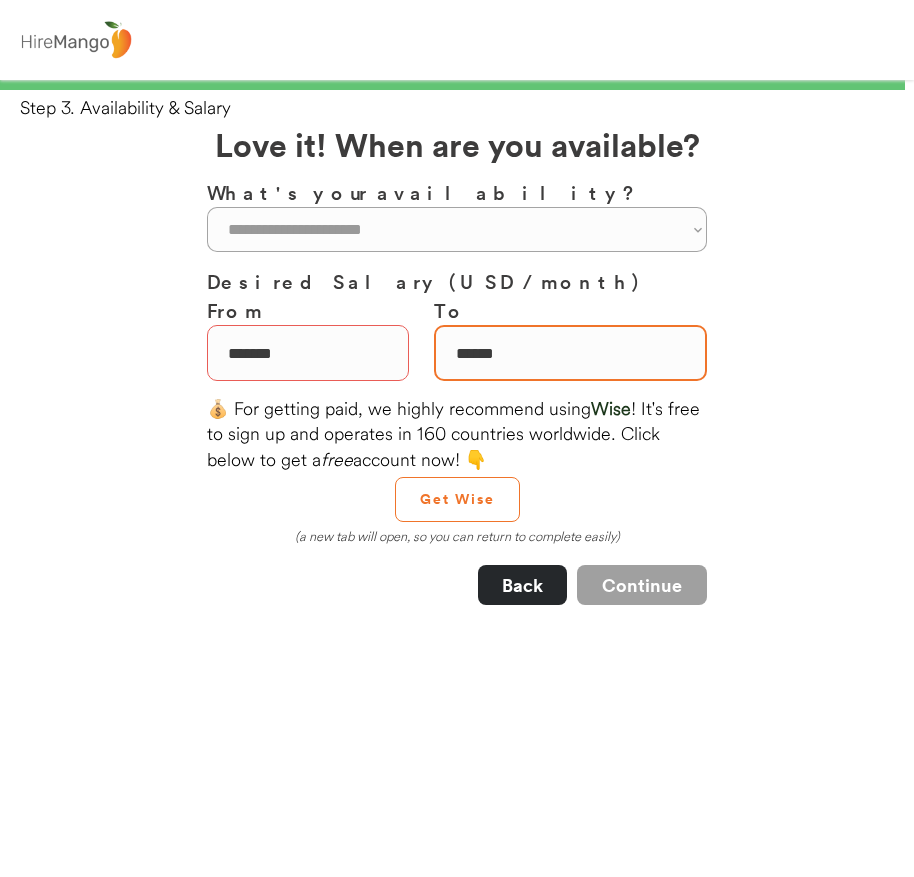 click at bounding box center (570, 353) 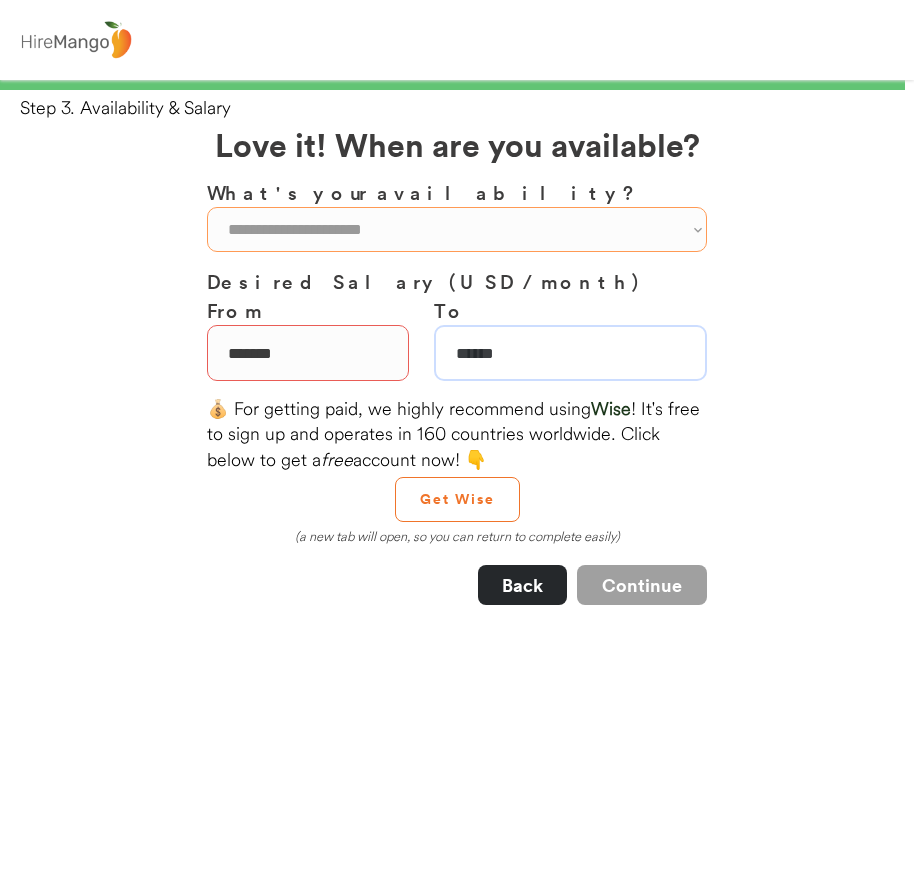 click on "**********" at bounding box center [457, 229] 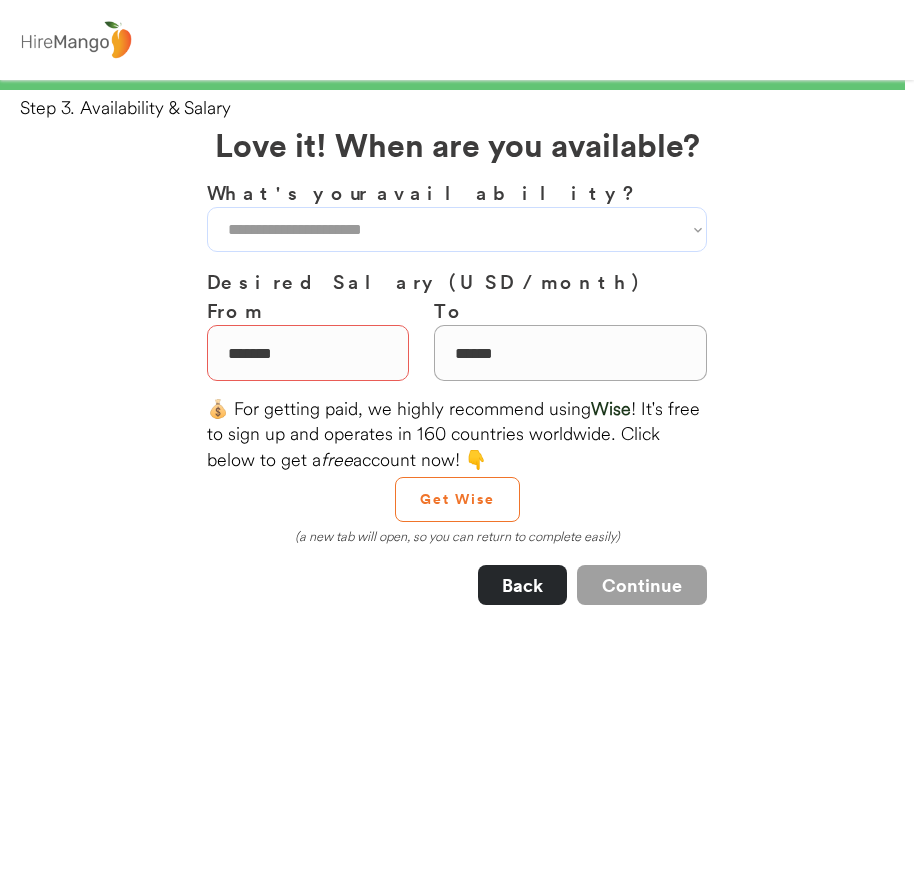 click on "**********" at bounding box center [457, 229] 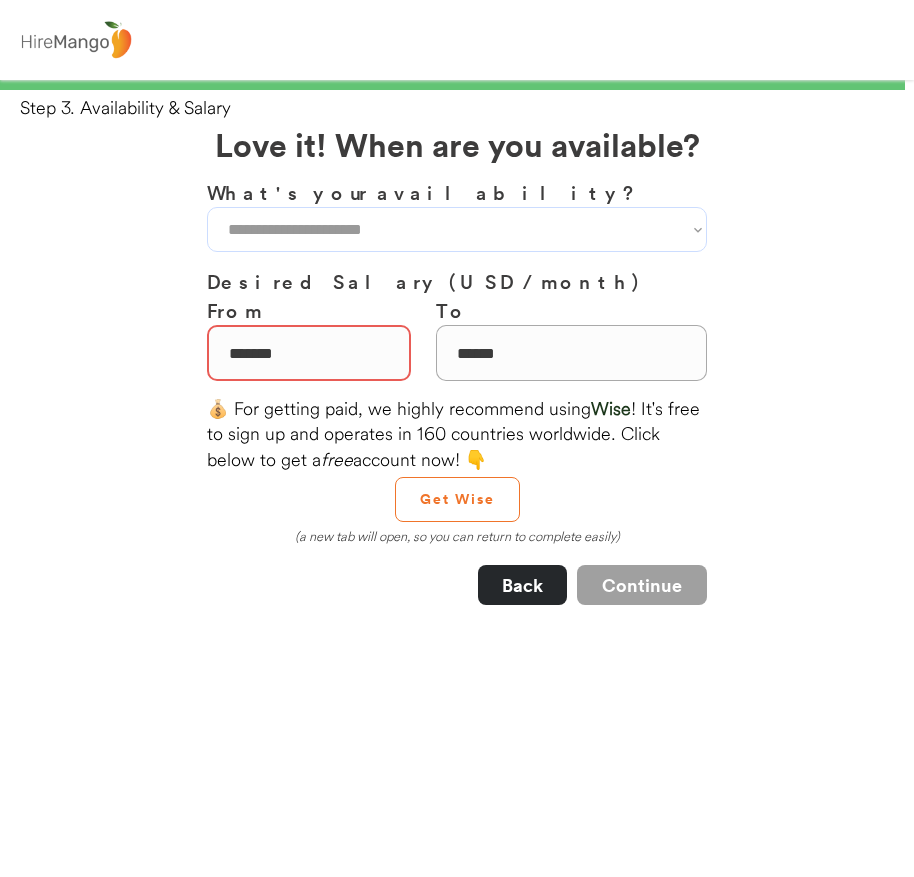 click at bounding box center [309, 353] 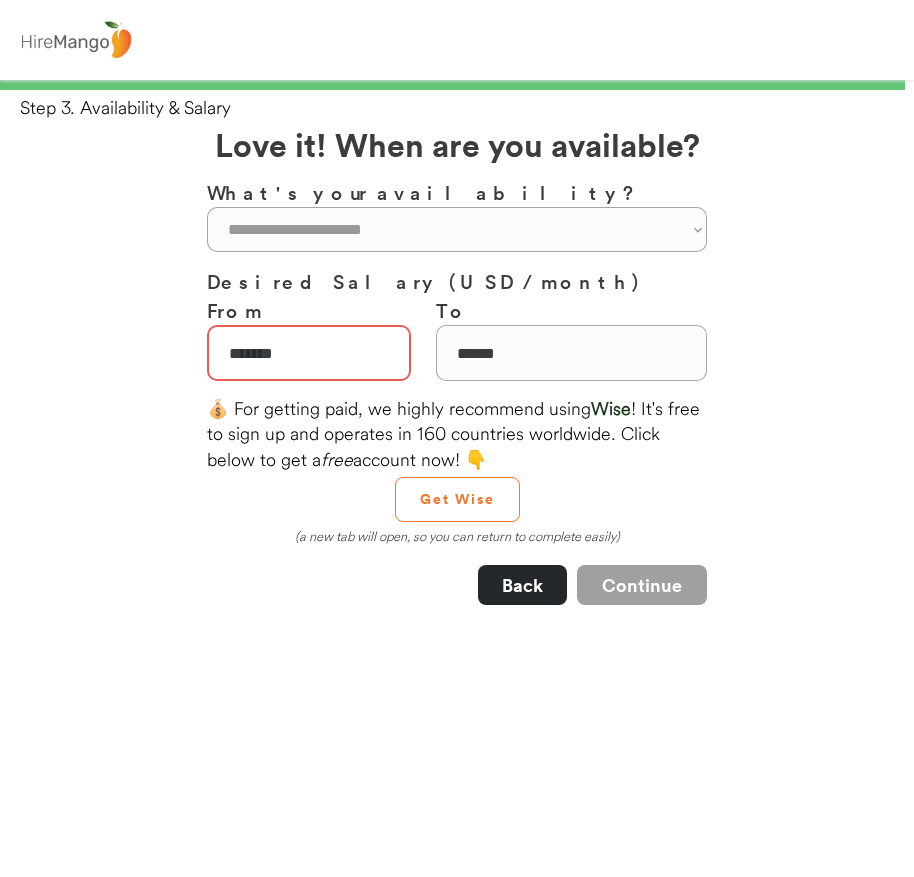drag, startPoint x: 305, startPoint y: 559, endPoint x: 366, endPoint y: 547, distance: 62.169125 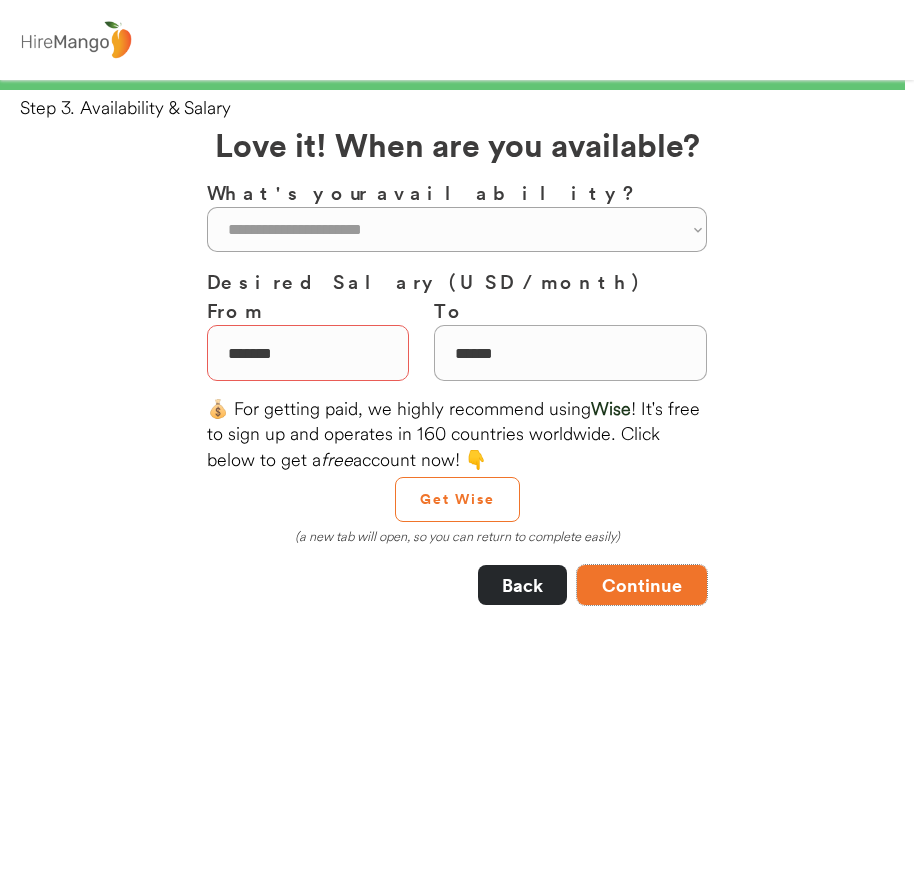 drag, startPoint x: 607, startPoint y: 585, endPoint x: 528, endPoint y: 573, distance: 79.9062 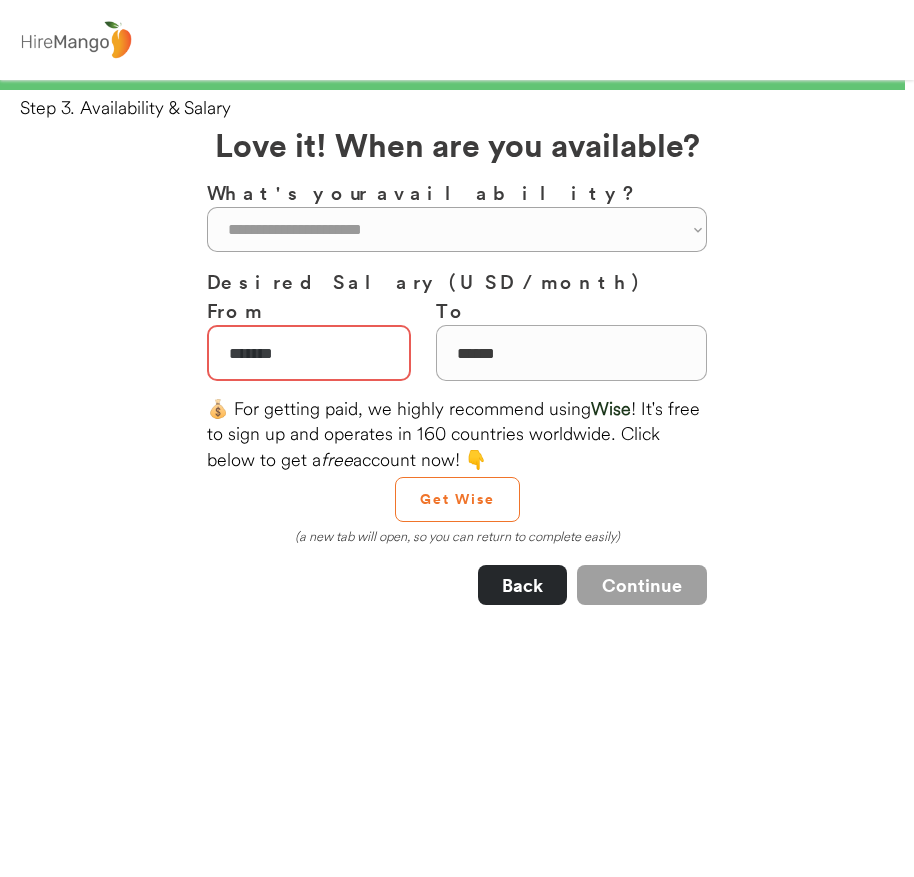 click on "Continue" at bounding box center [642, 585] 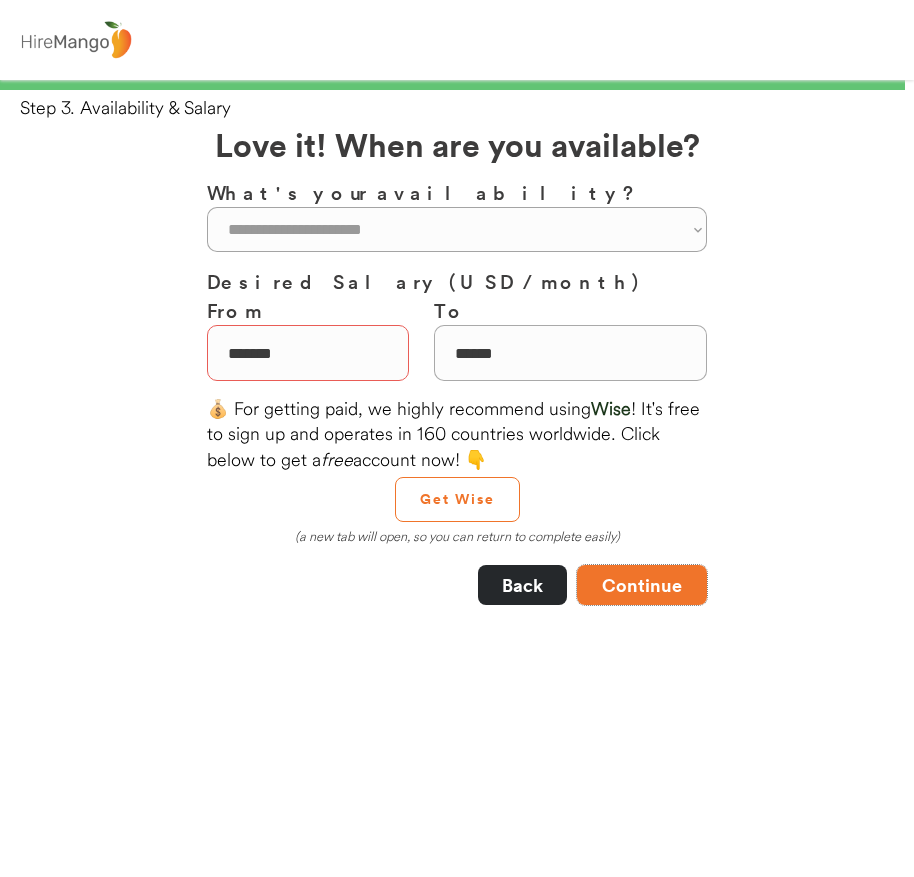 click on "Continue" at bounding box center [642, 585] 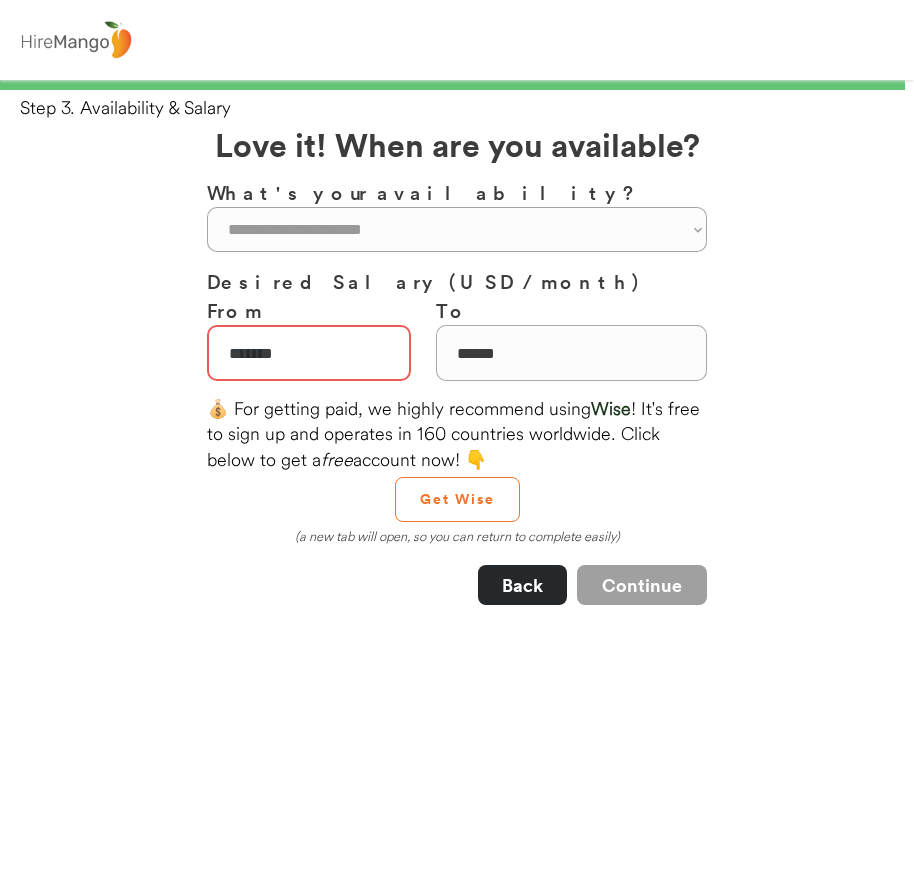 click on "Continue" at bounding box center [642, 585] 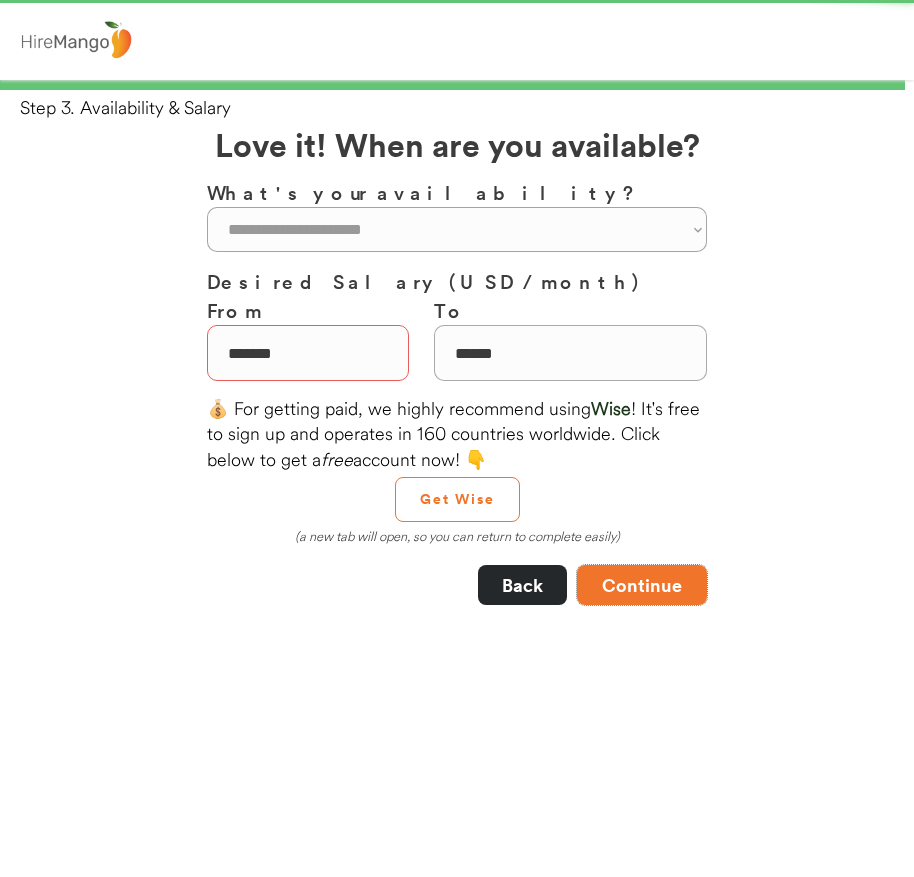 click on "Continue" at bounding box center [642, 585] 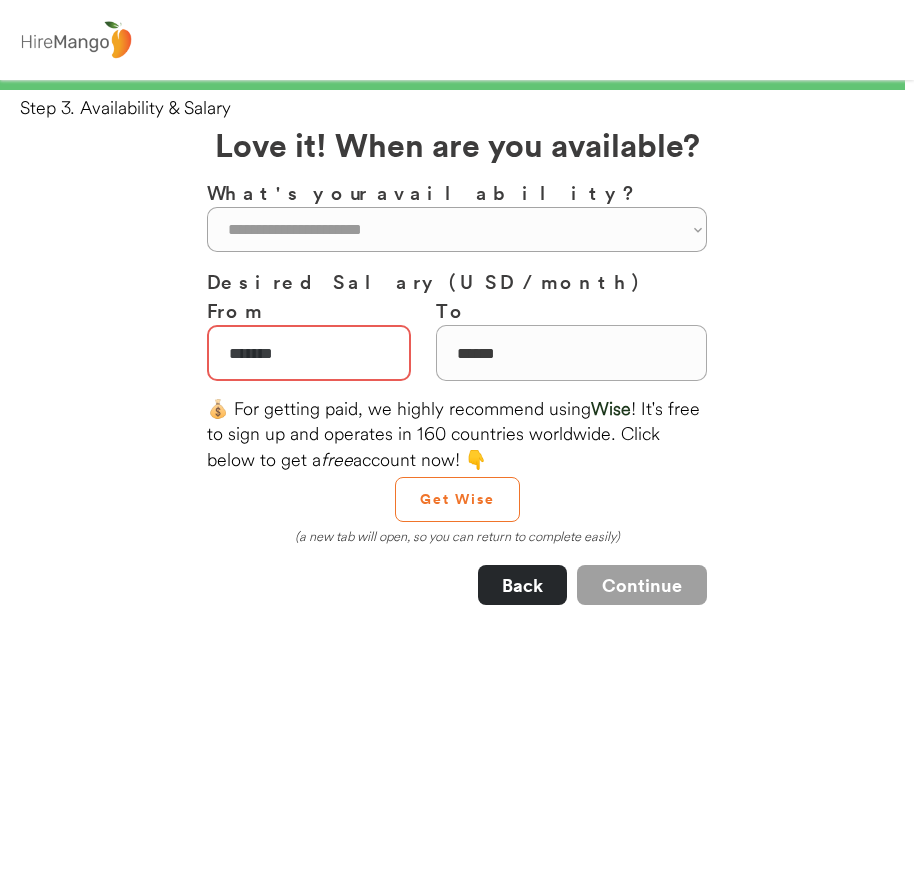 click on "Continue" at bounding box center [642, 585] 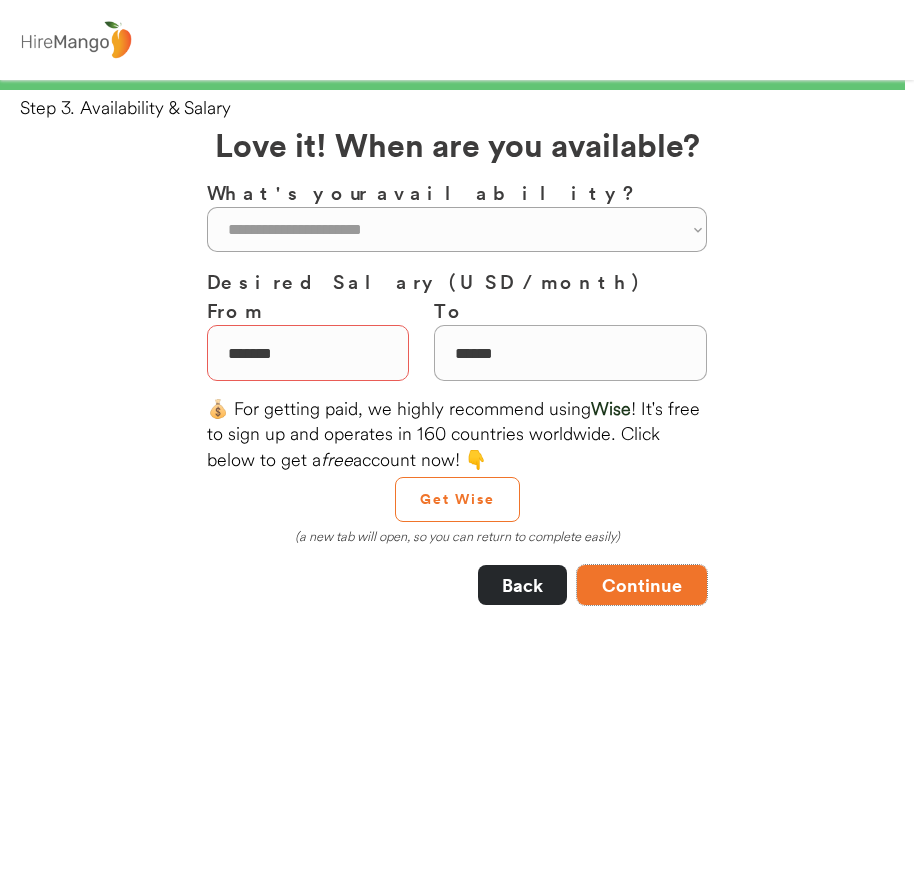 click on "Continue" at bounding box center [642, 585] 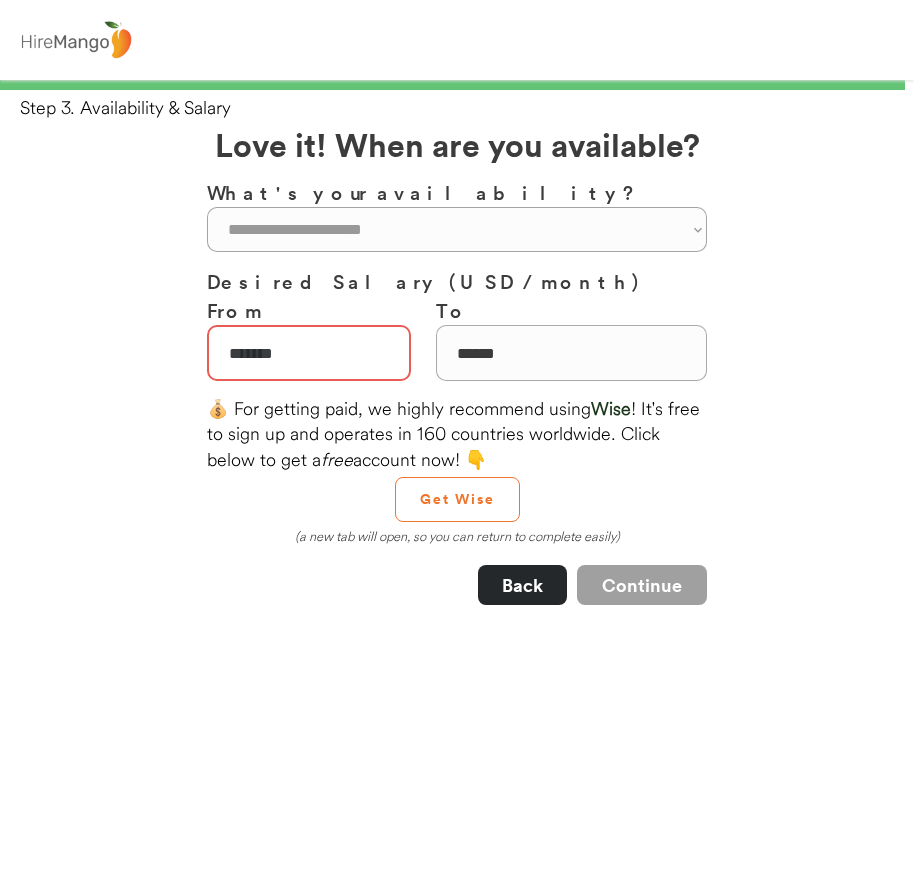 click on "Continue" at bounding box center [642, 585] 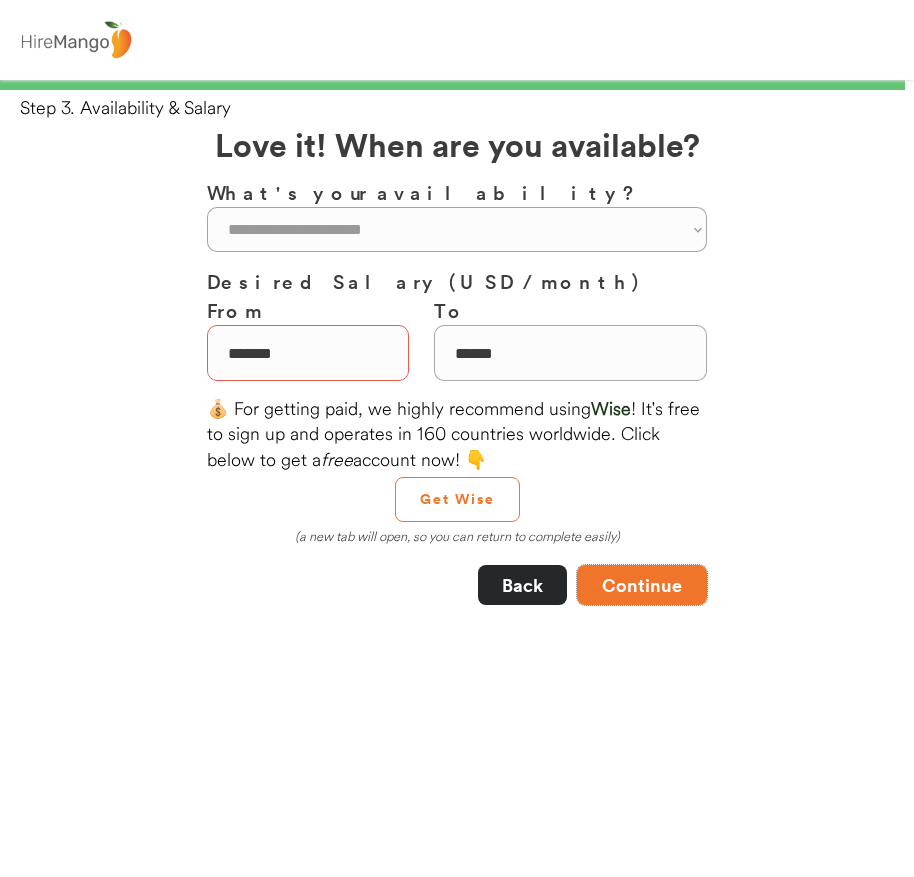 click on "Continue" at bounding box center (642, 585) 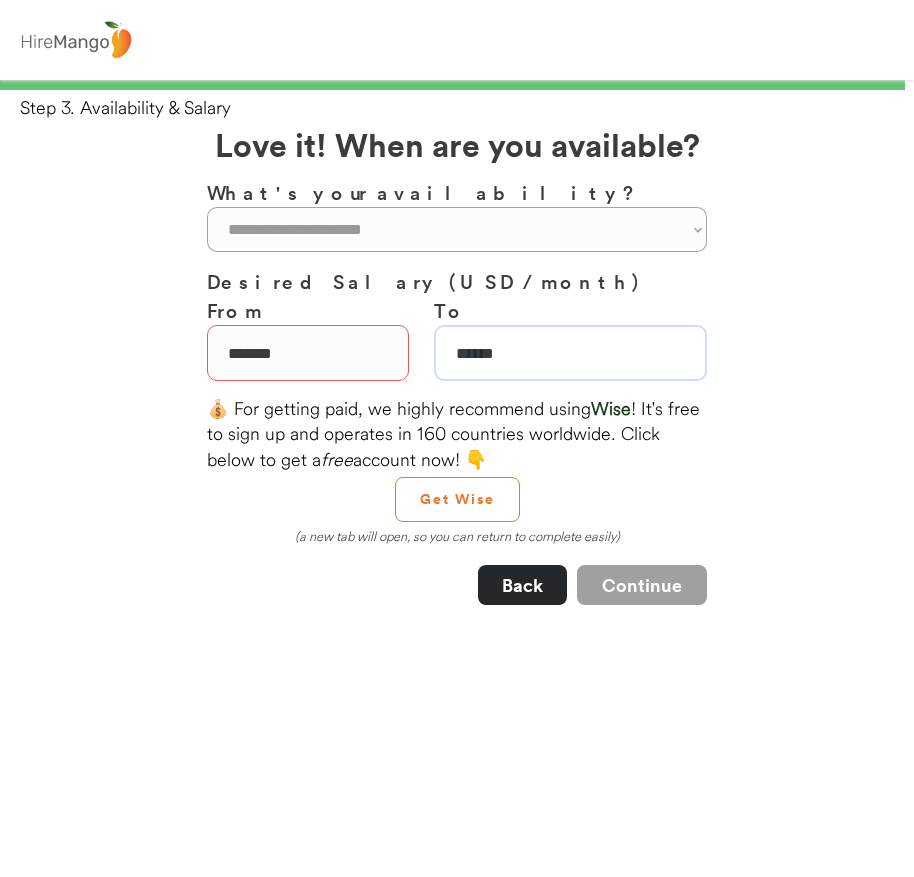 click at bounding box center [570, 353] 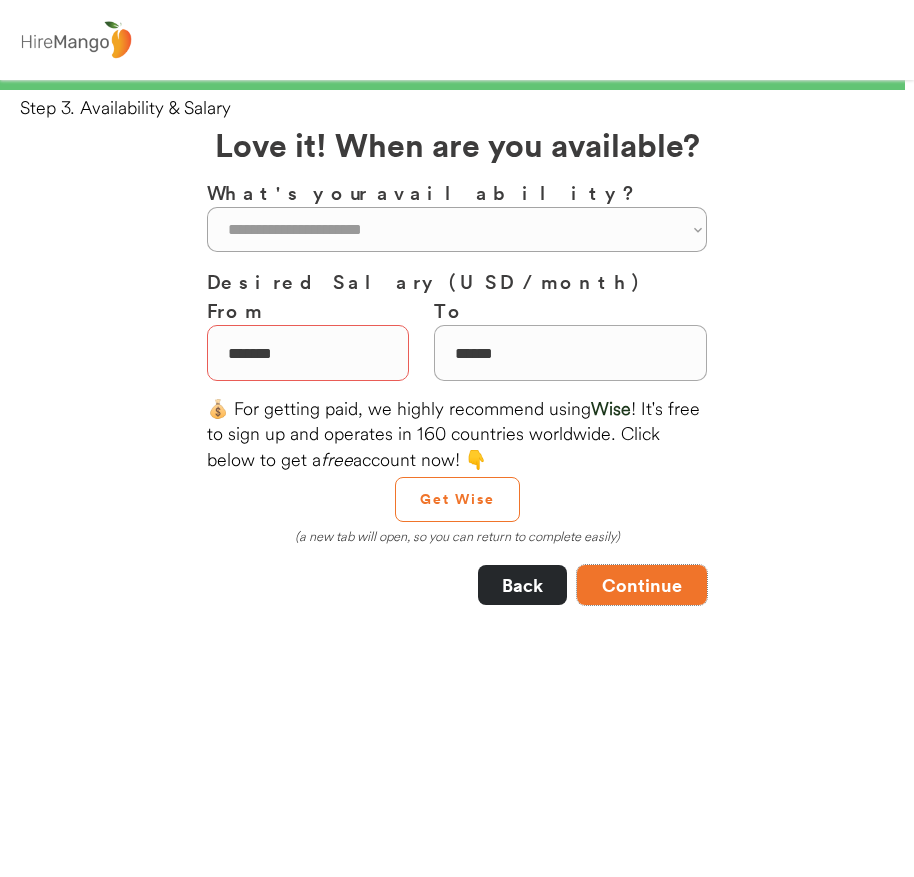 click on "Continue" at bounding box center (642, 585) 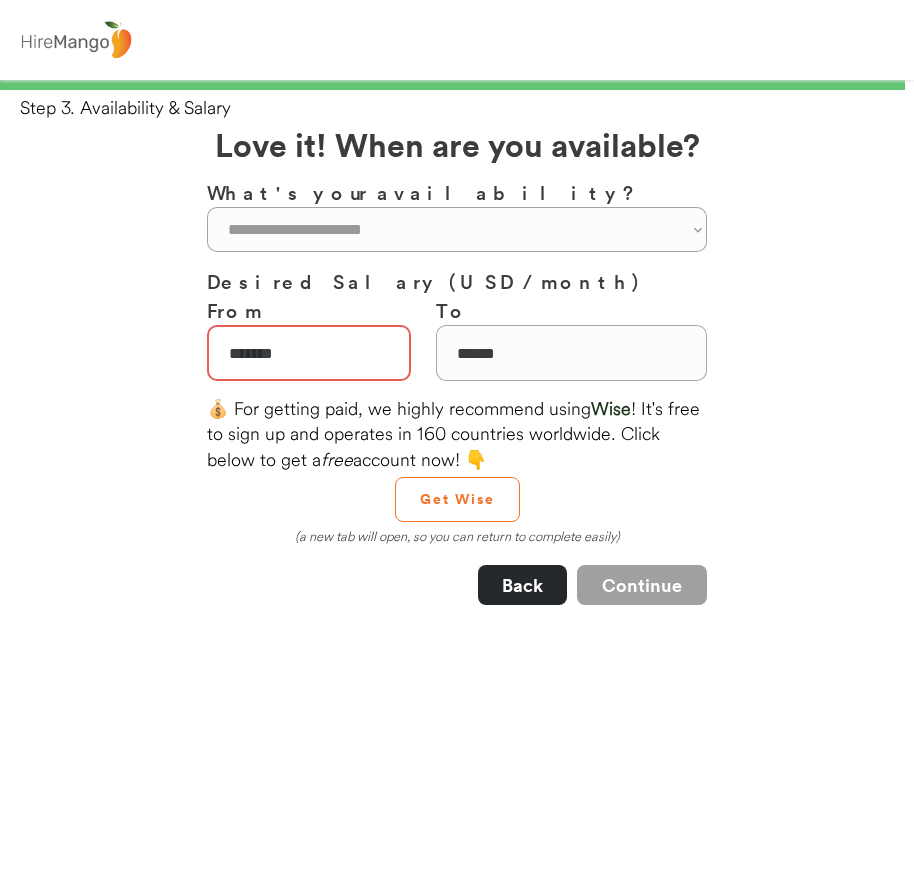 click on "Continue" at bounding box center (642, 585) 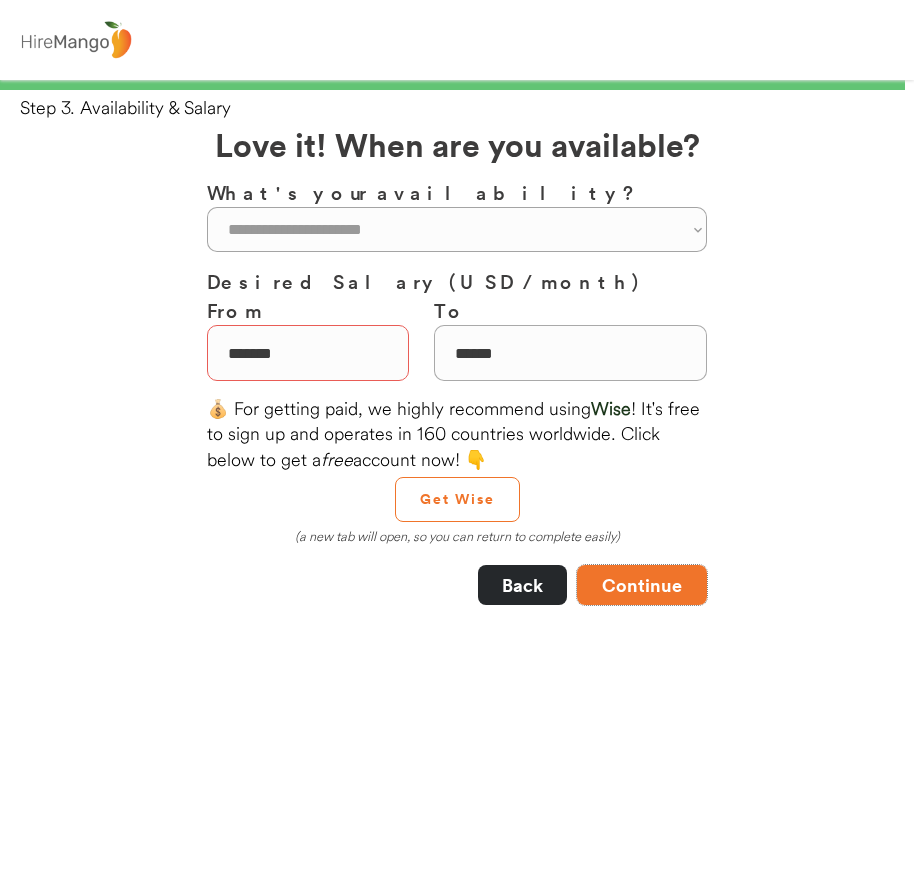 click on "Continue" at bounding box center (642, 585) 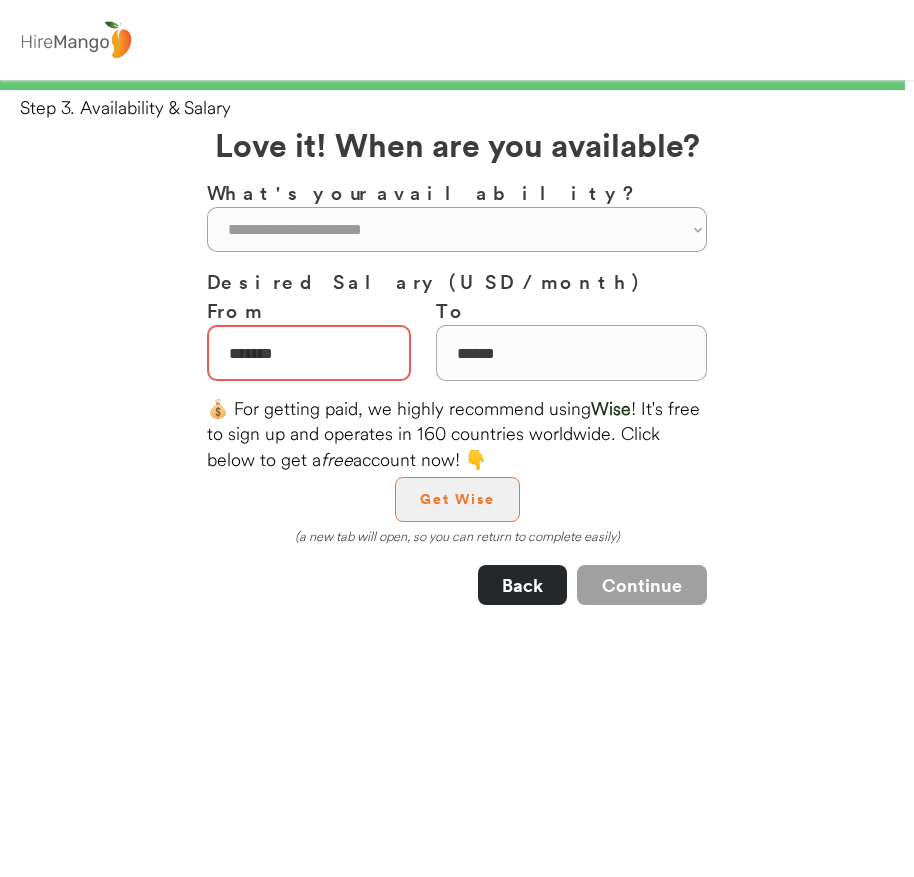 click on "Get Wise" at bounding box center [457, 499] 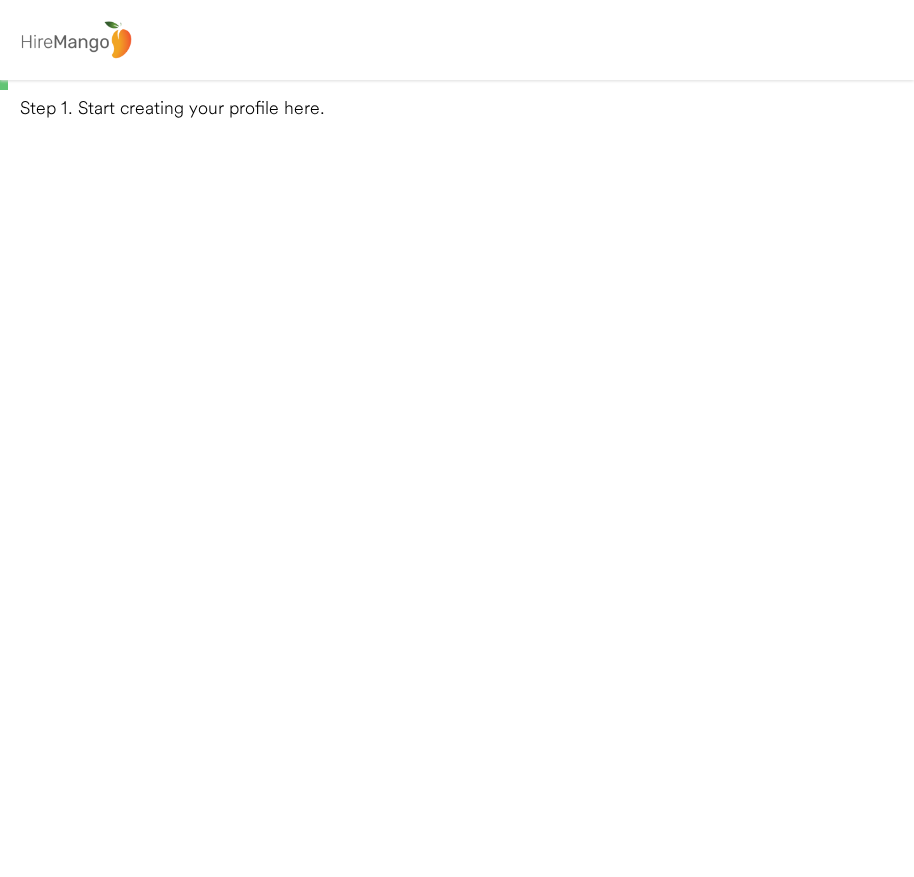 scroll, scrollTop: 0, scrollLeft: 0, axis: both 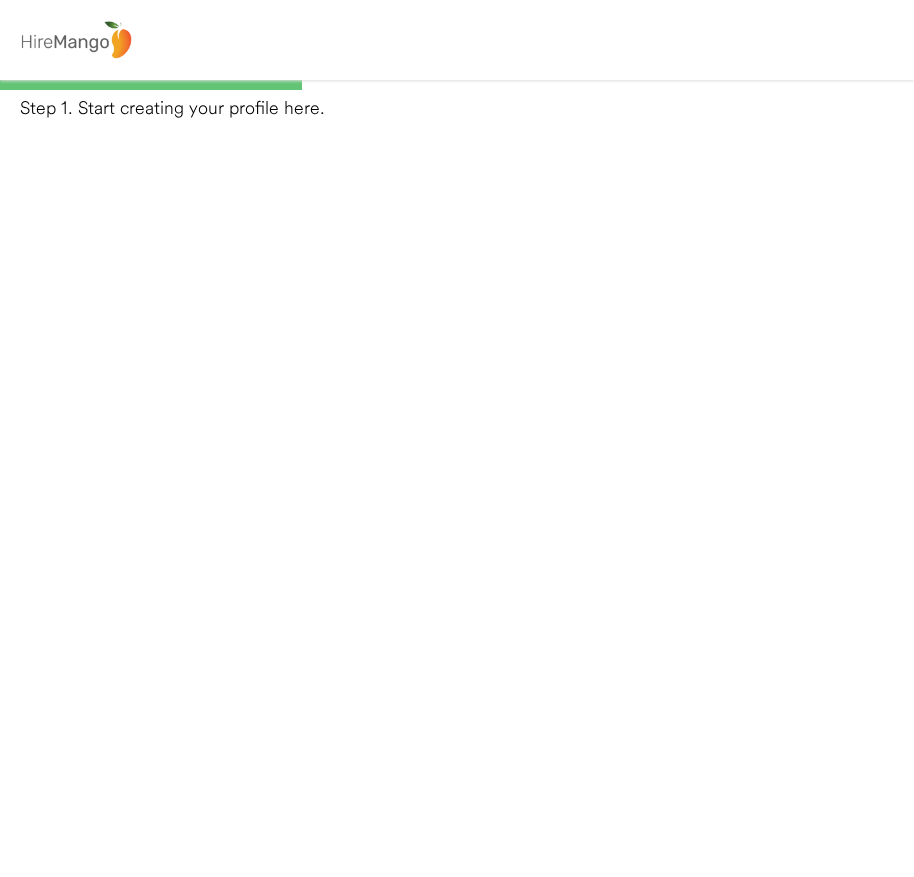 select 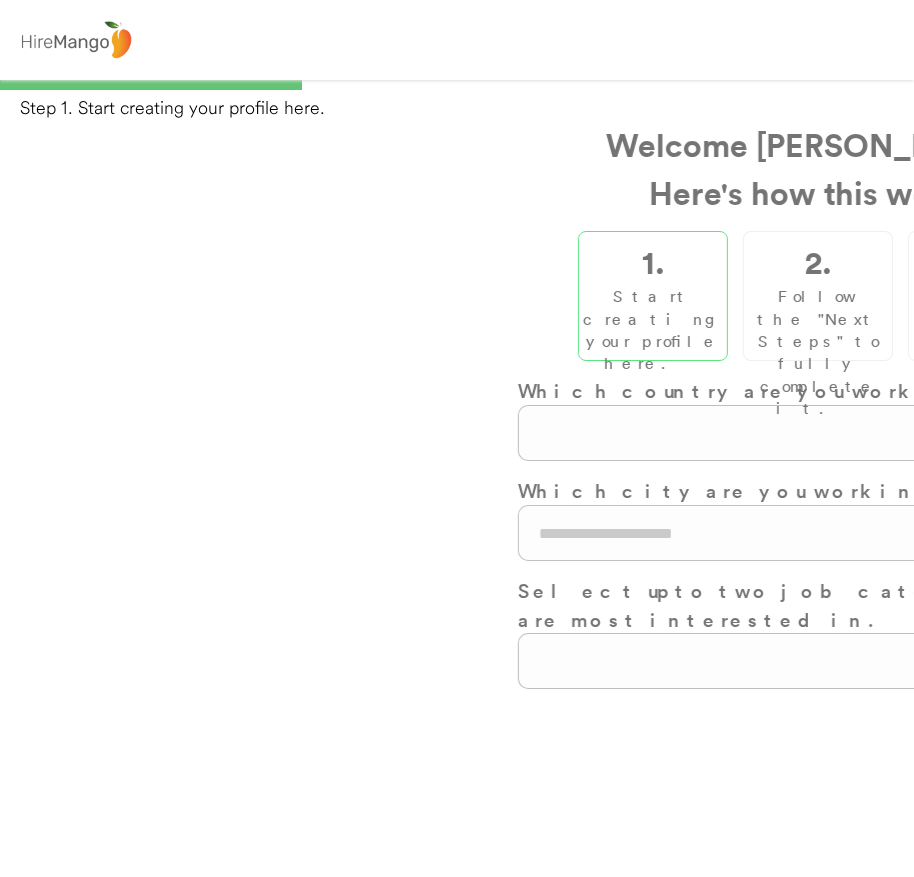 select on "**********" 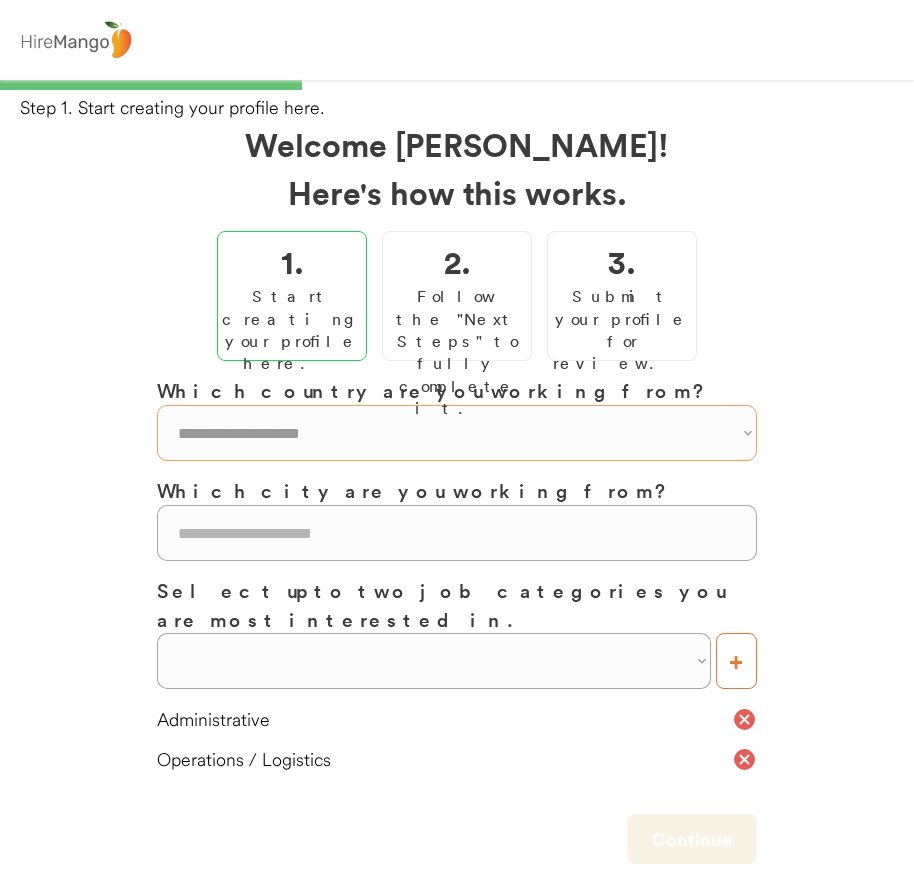 click on "**********" at bounding box center (457, 433) 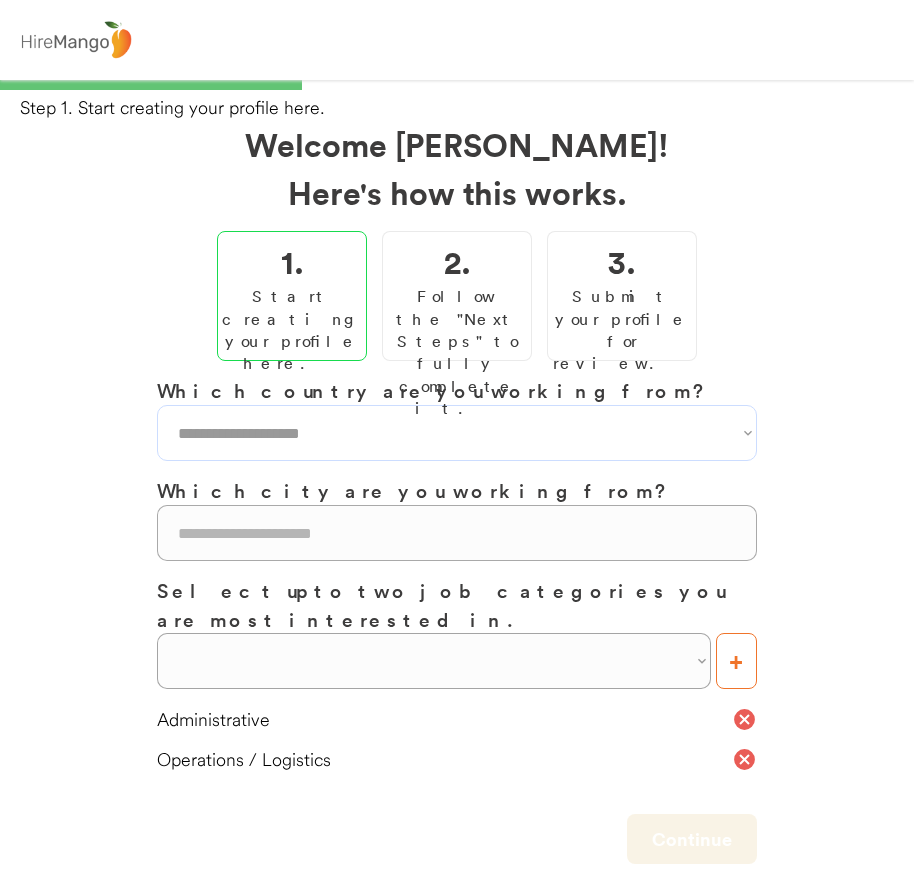 select on "**********" 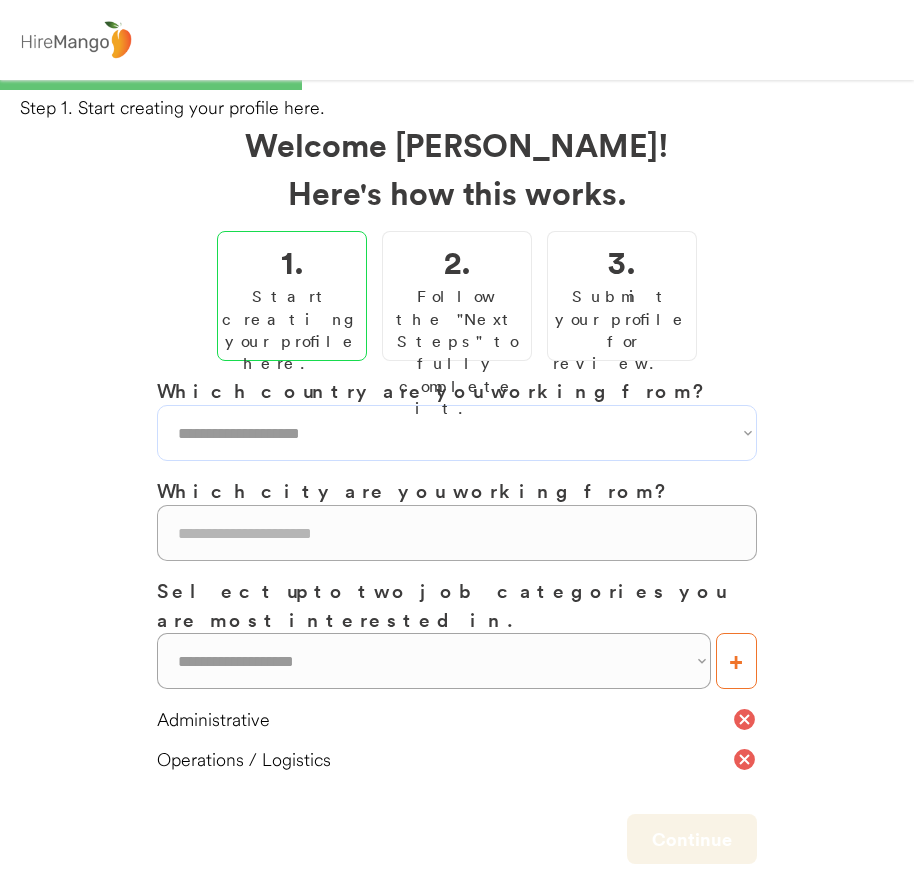 select on "**********" 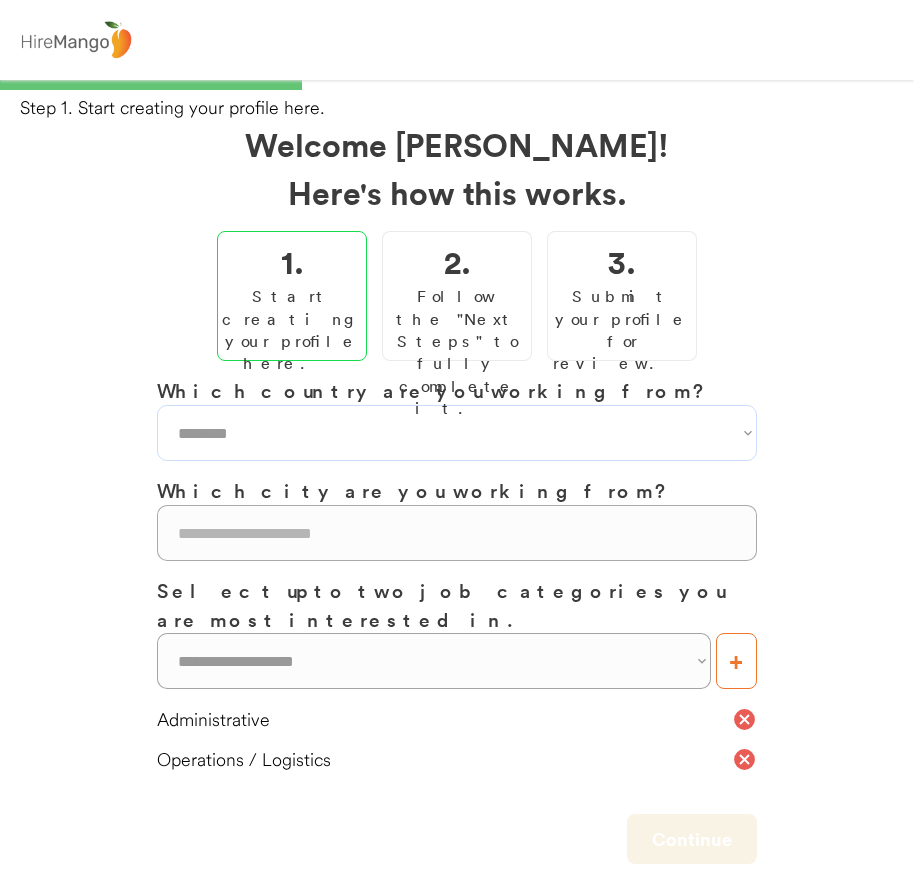 click on "**********" at bounding box center [457, 433] 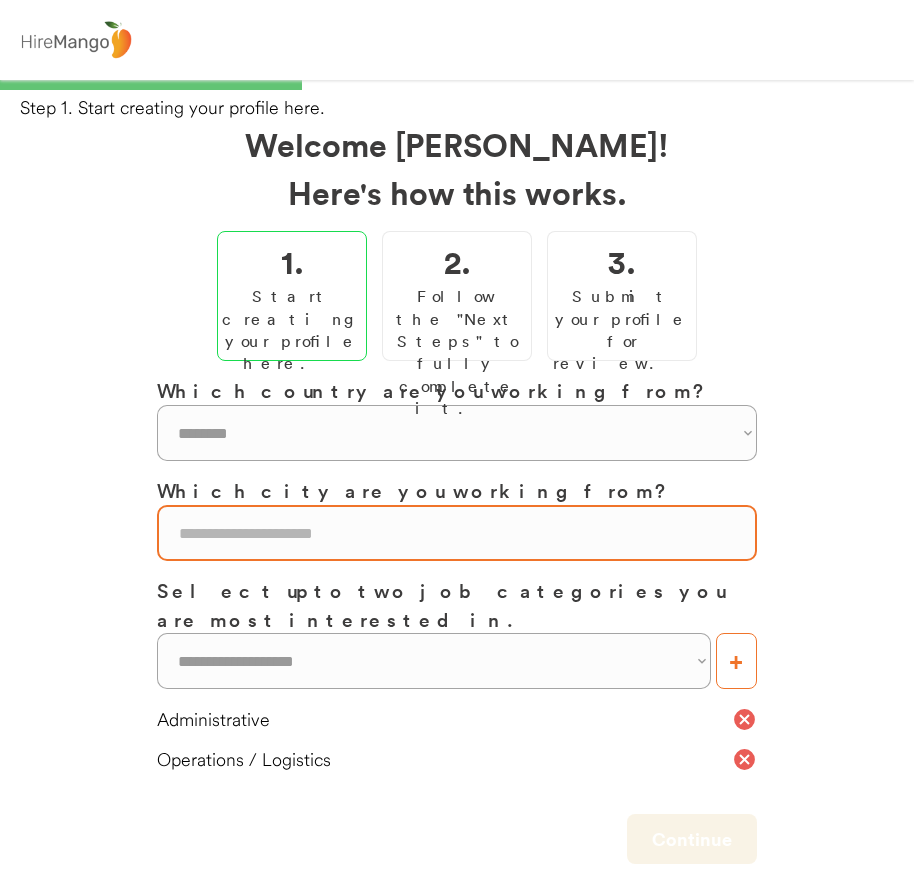 click at bounding box center (457, 533) 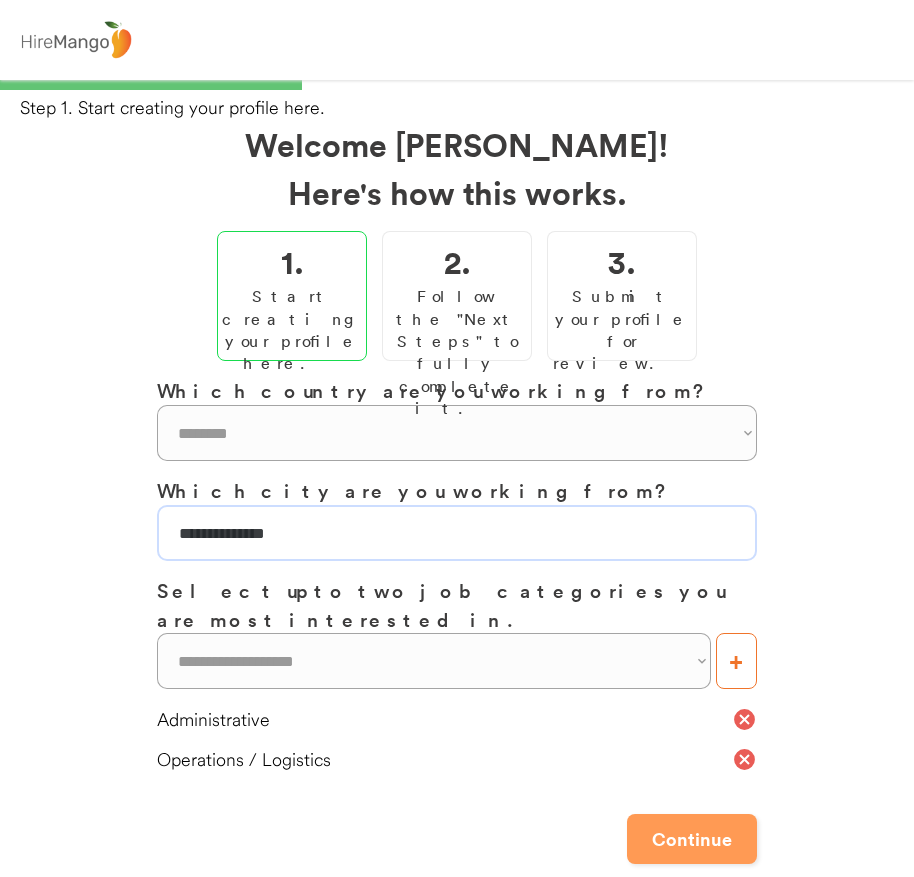 type on "**********" 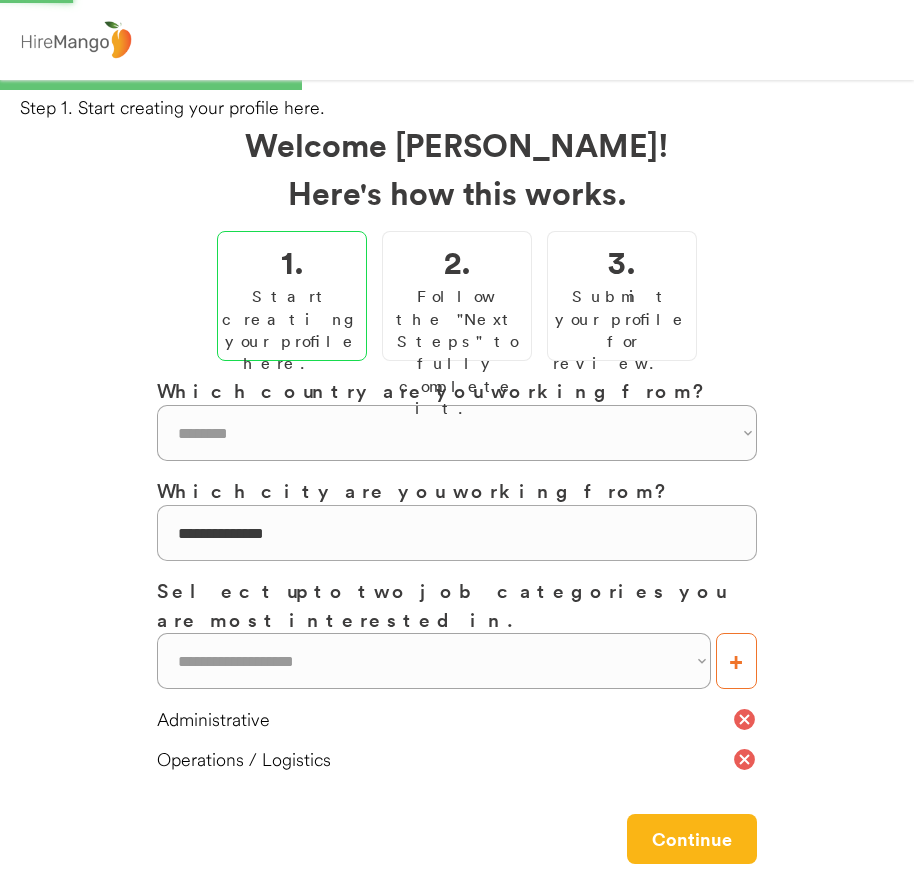 type on "**********" 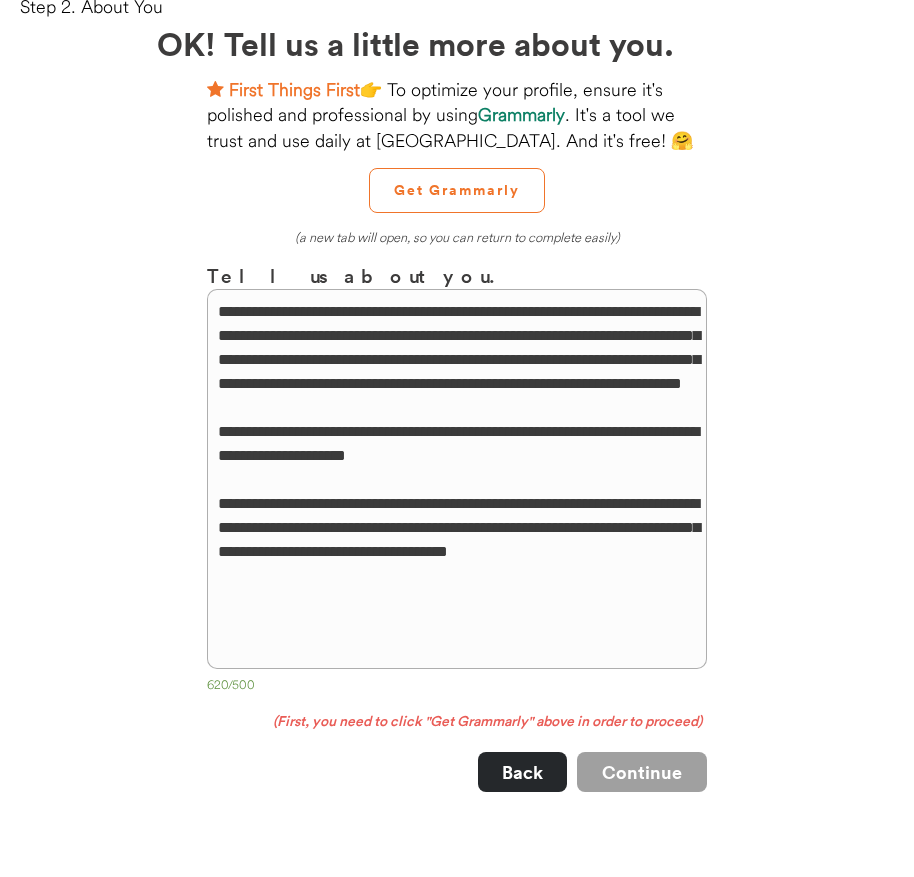 scroll, scrollTop: 147, scrollLeft: 0, axis: vertical 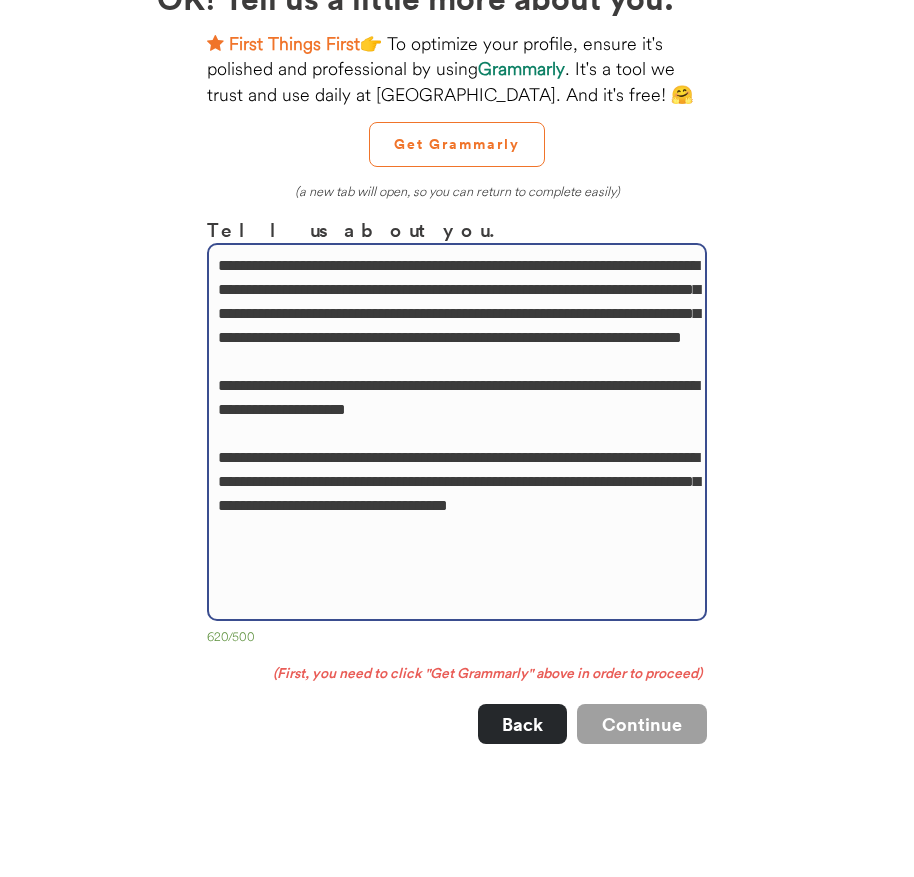 click on "**********" at bounding box center [457, 432] 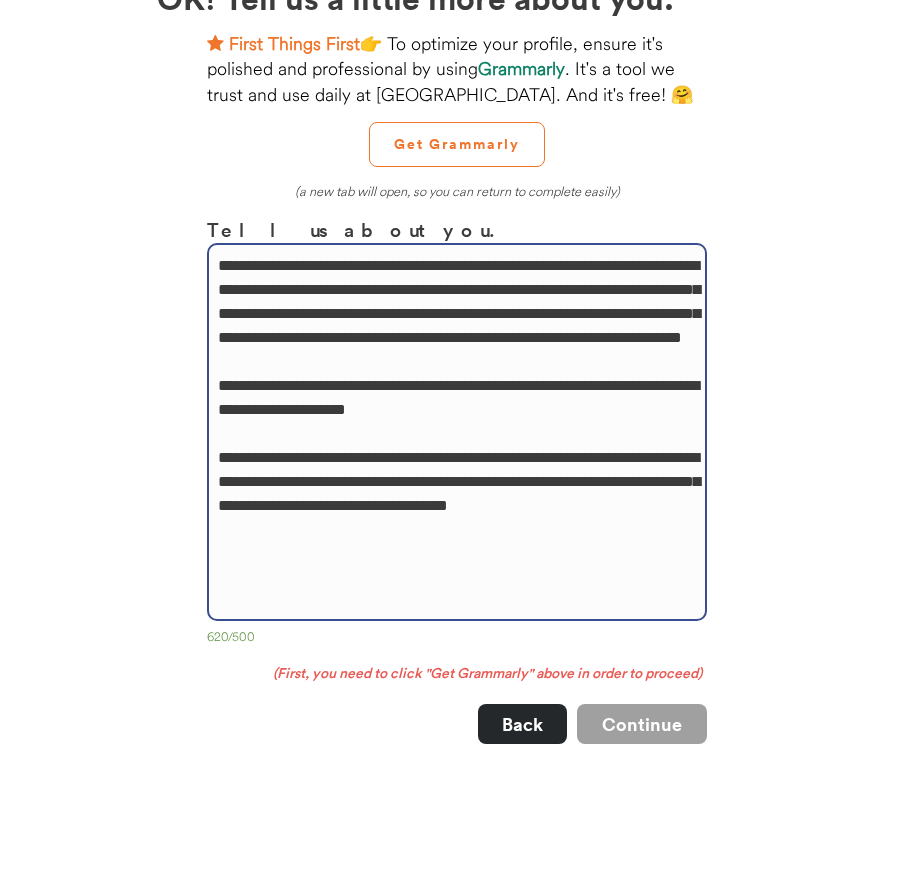 click on "**********" at bounding box center [457, 432] 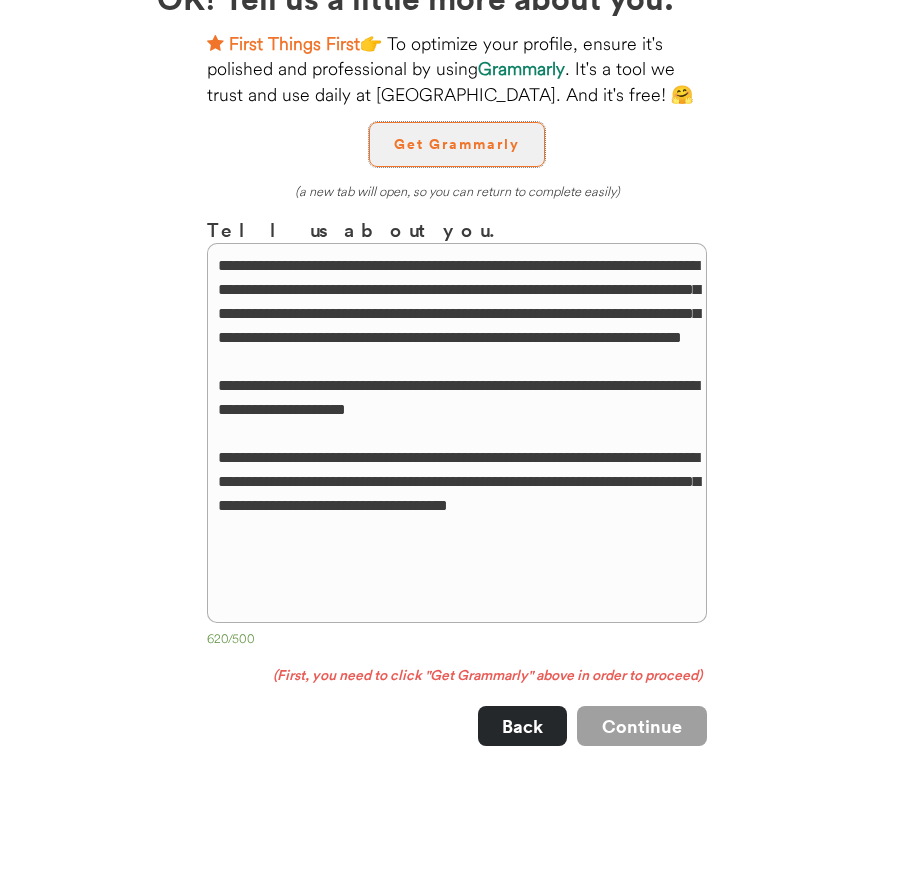 click on "Get Grammarly" at bounding box center (457, 144) 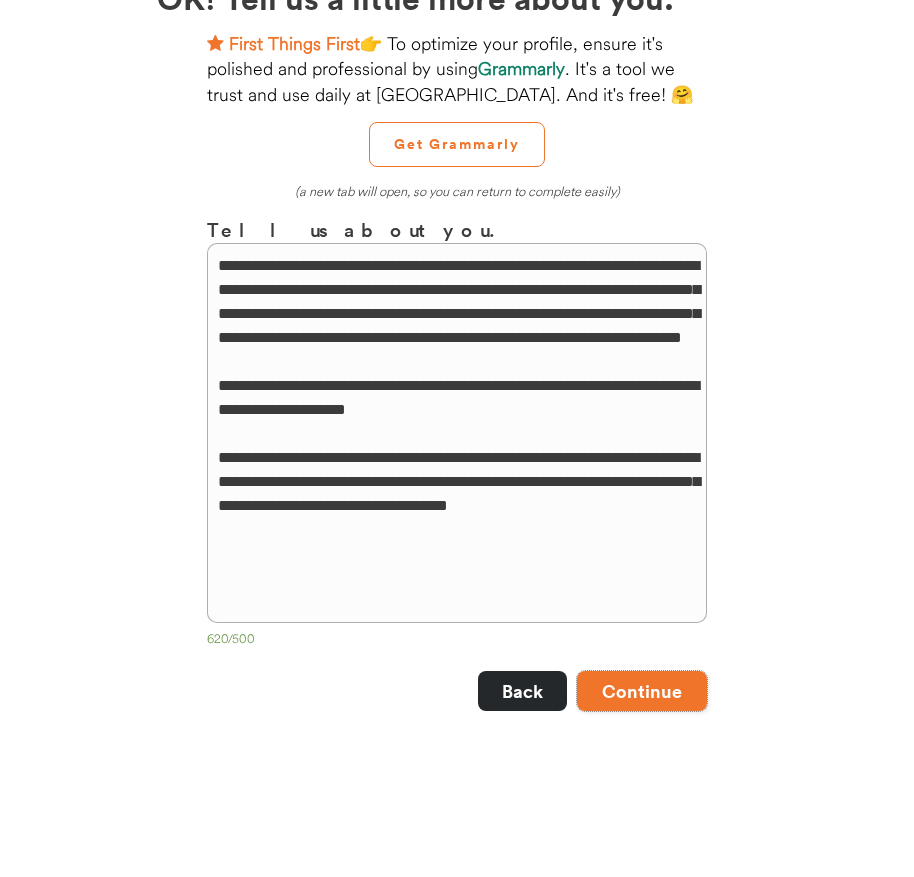 click on "Continue" at bounding box center [642, 691] 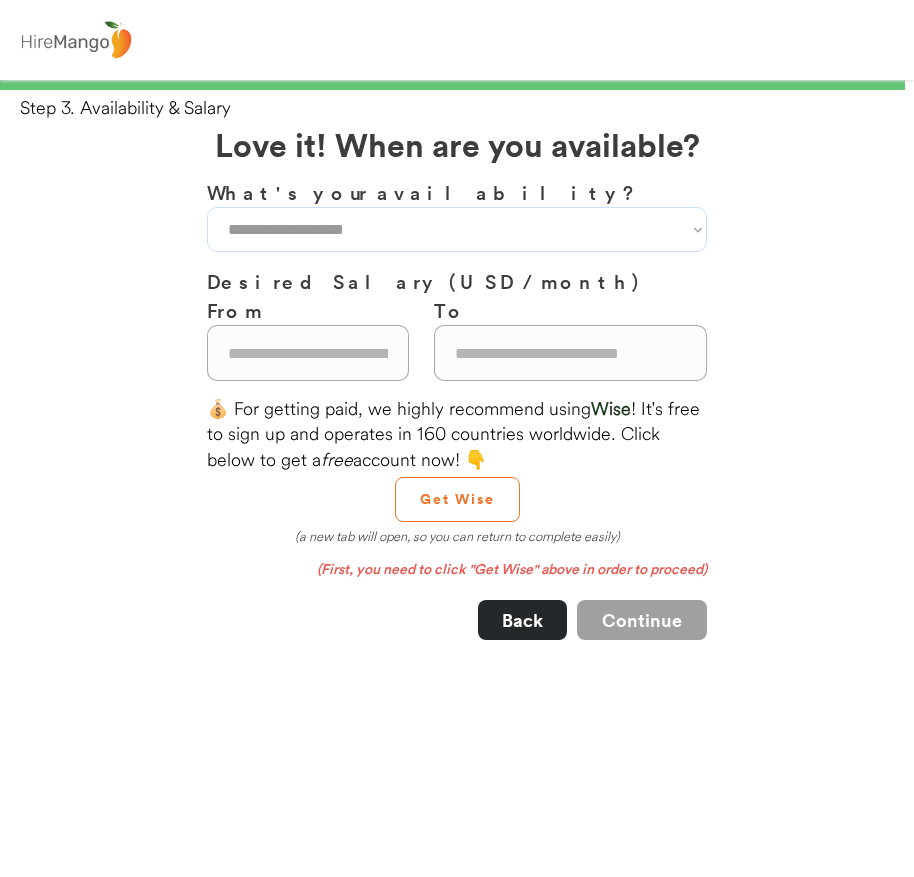 click on "**********" at bounding box center (457, 229) 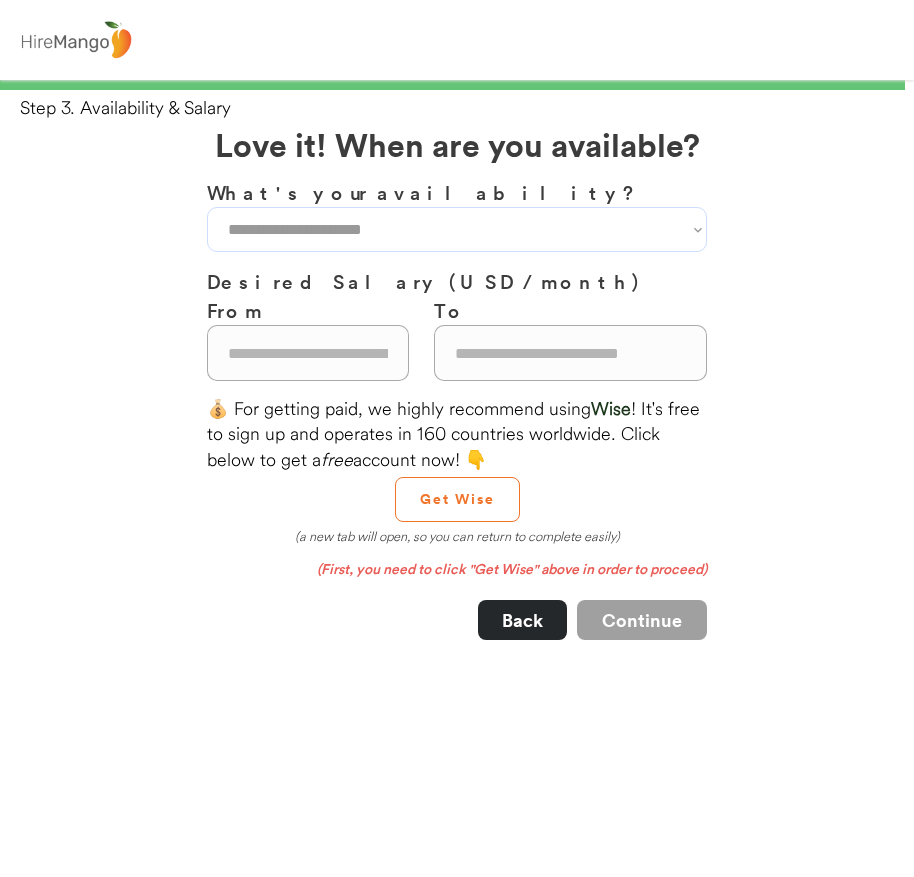 click on "**********" at bounding box center (457, 229) 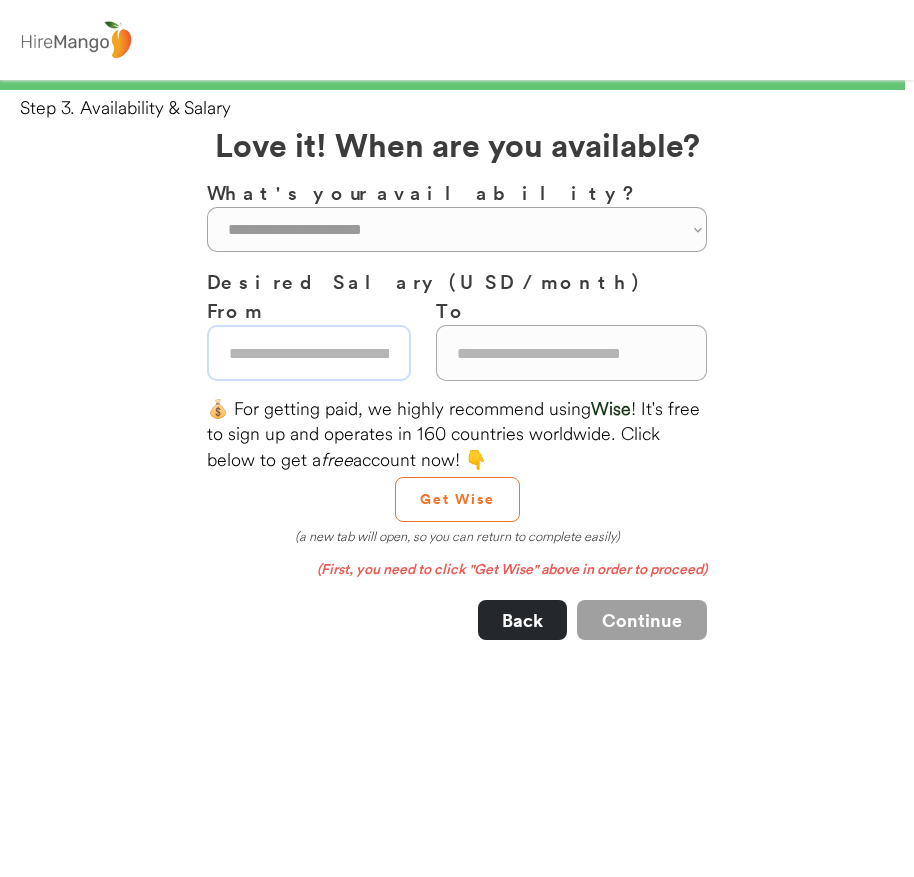 click at bounding box center (309, 353) 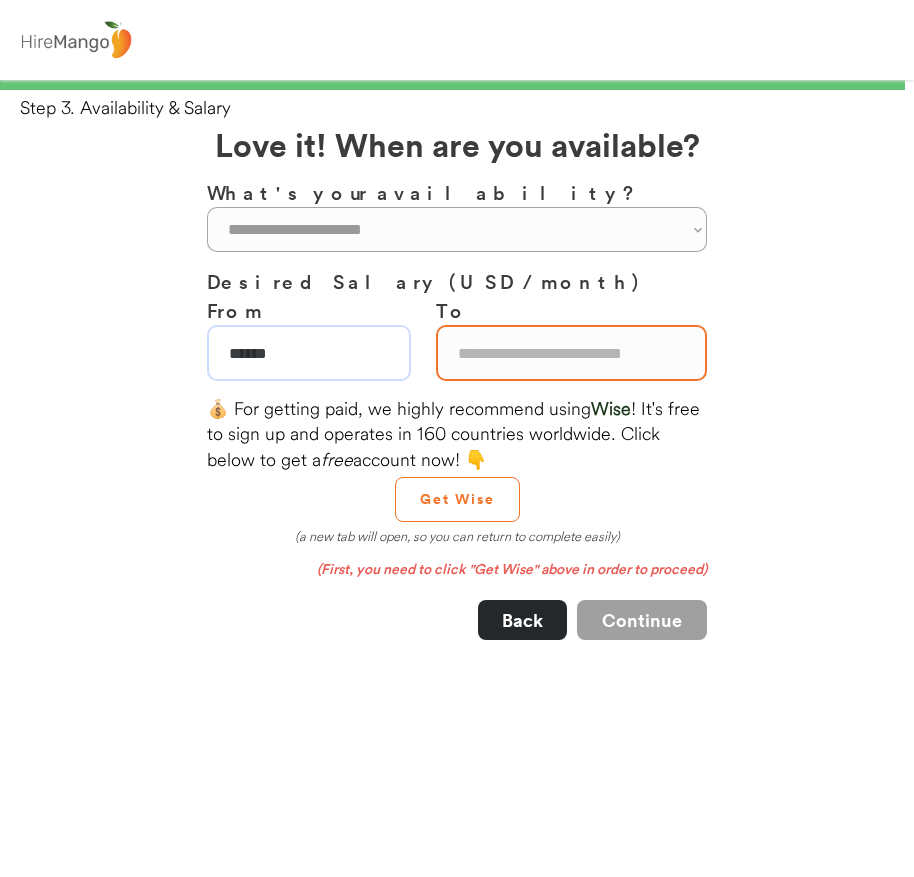 type on "******" 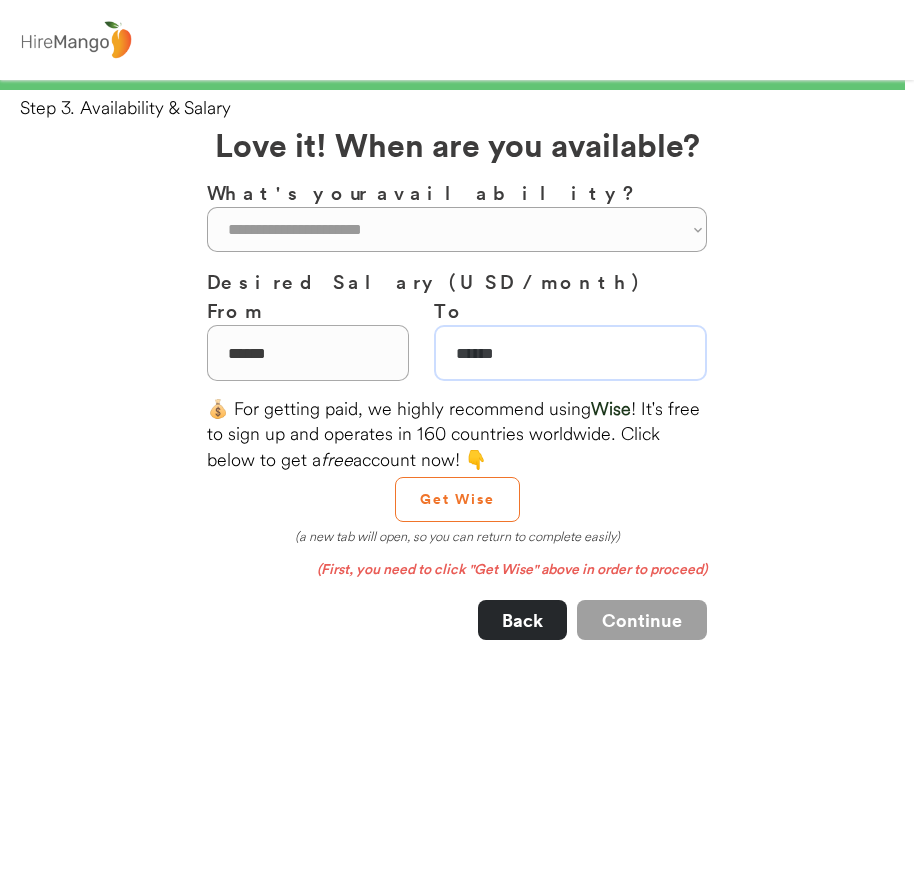 type on "******" 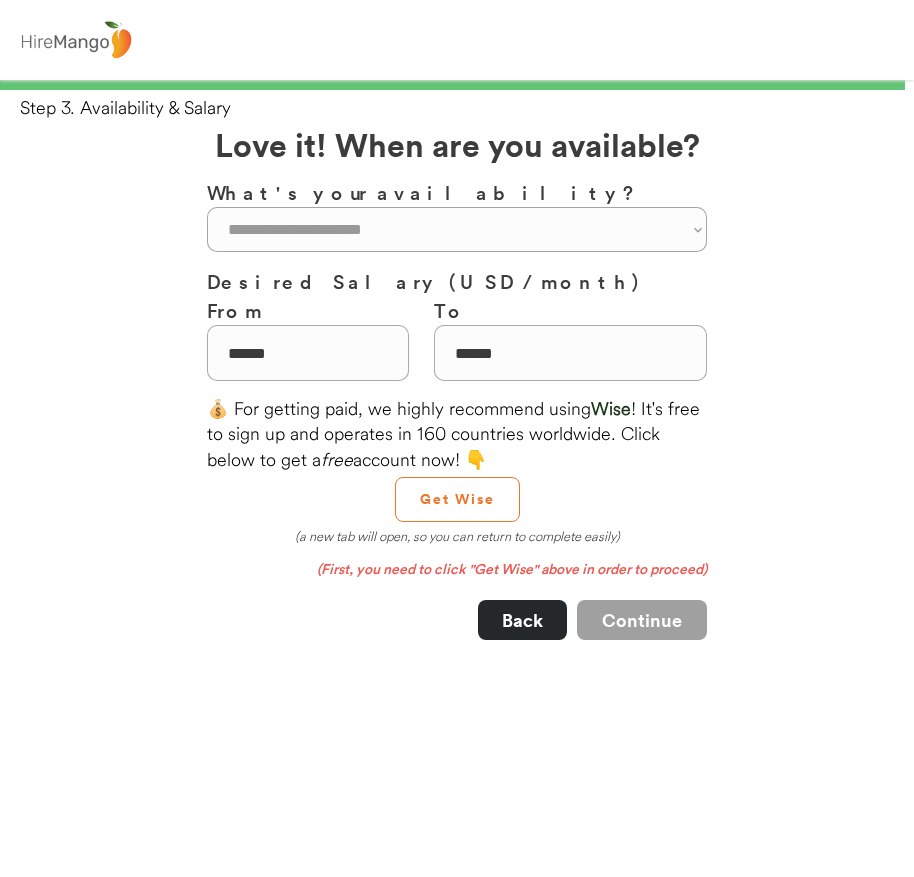 click on "**********" at bounding box center [457, 543] 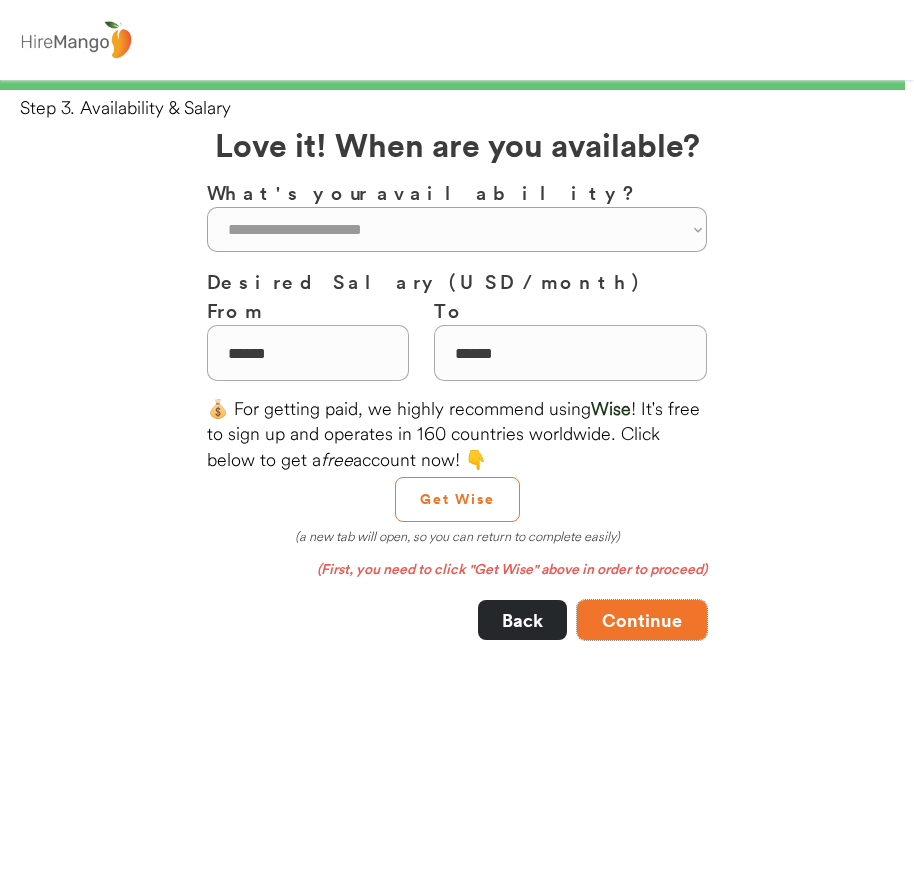 click on "Continue" at bounding box center [642, 620] 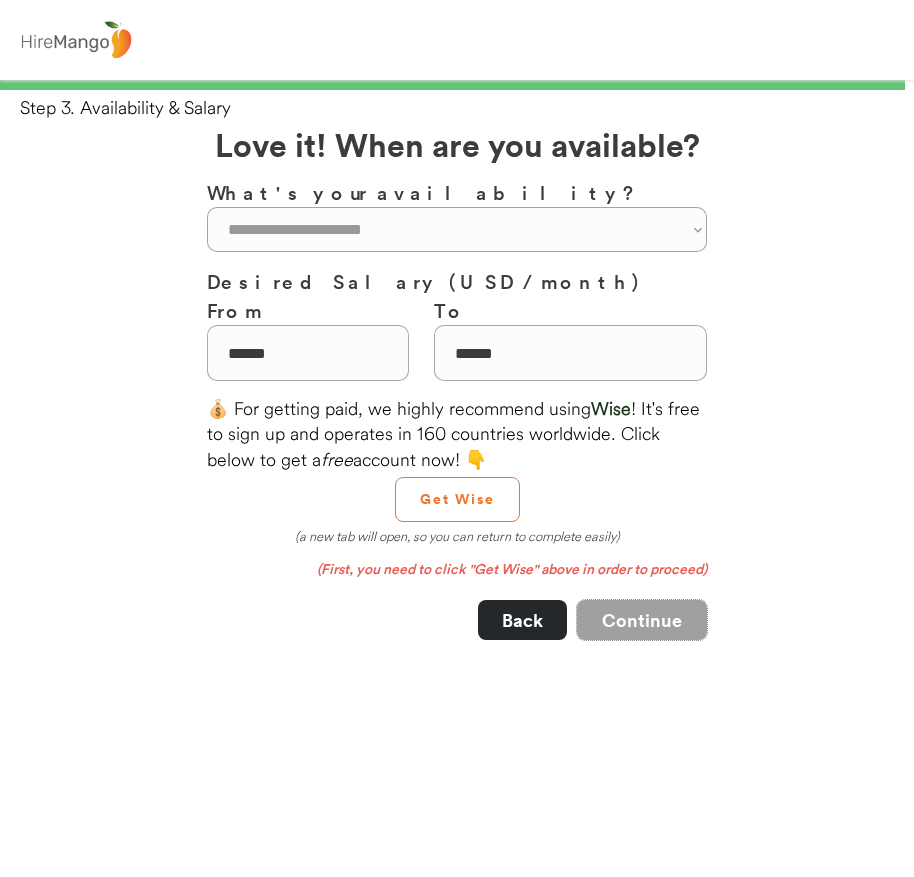 click on "Continue" at bounding box center (642, 620) 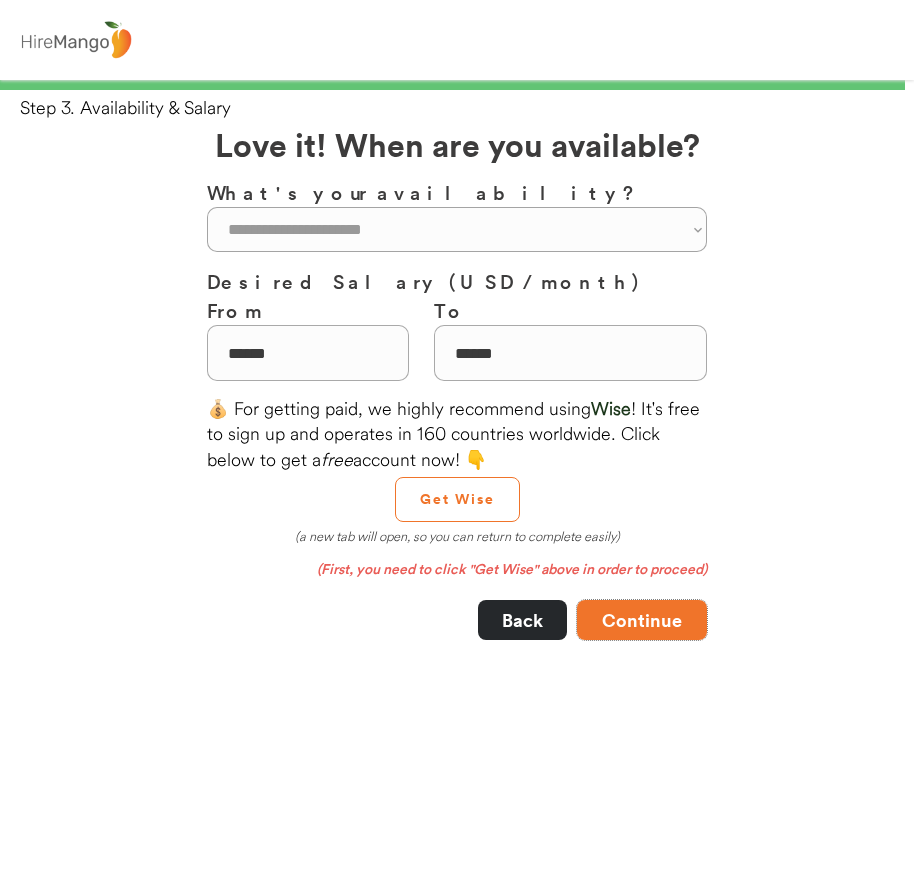 click on "Continue" at bounding box center [642, 620] 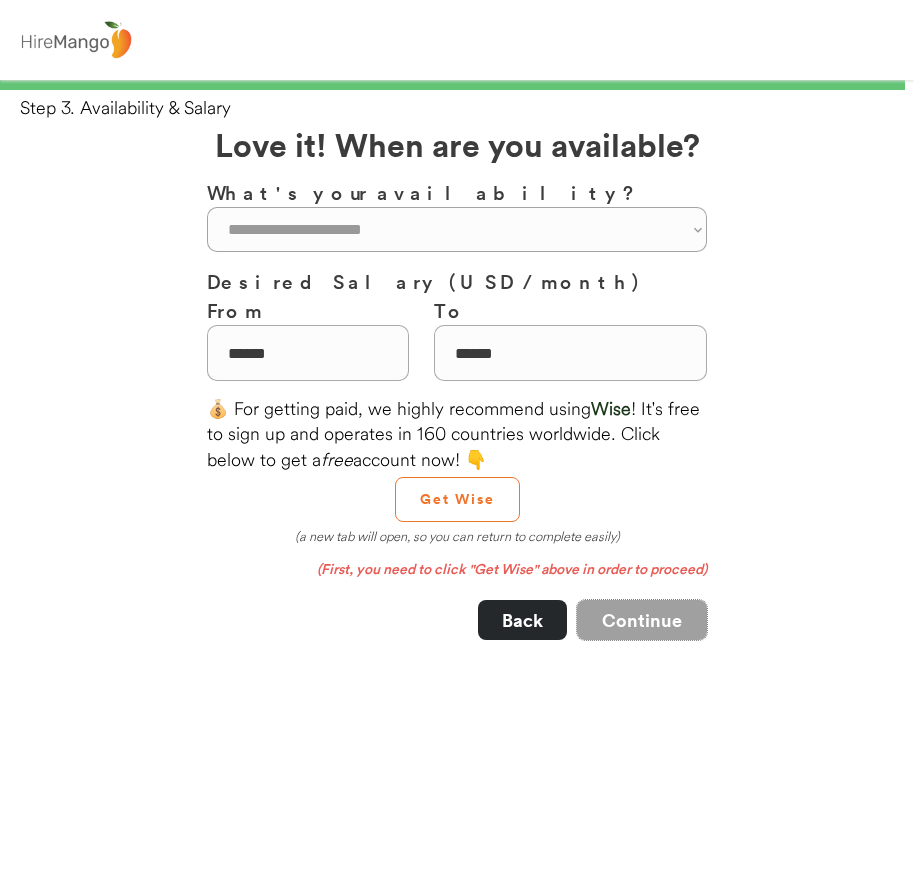click on "Continue" at bounding box center (642, 620) 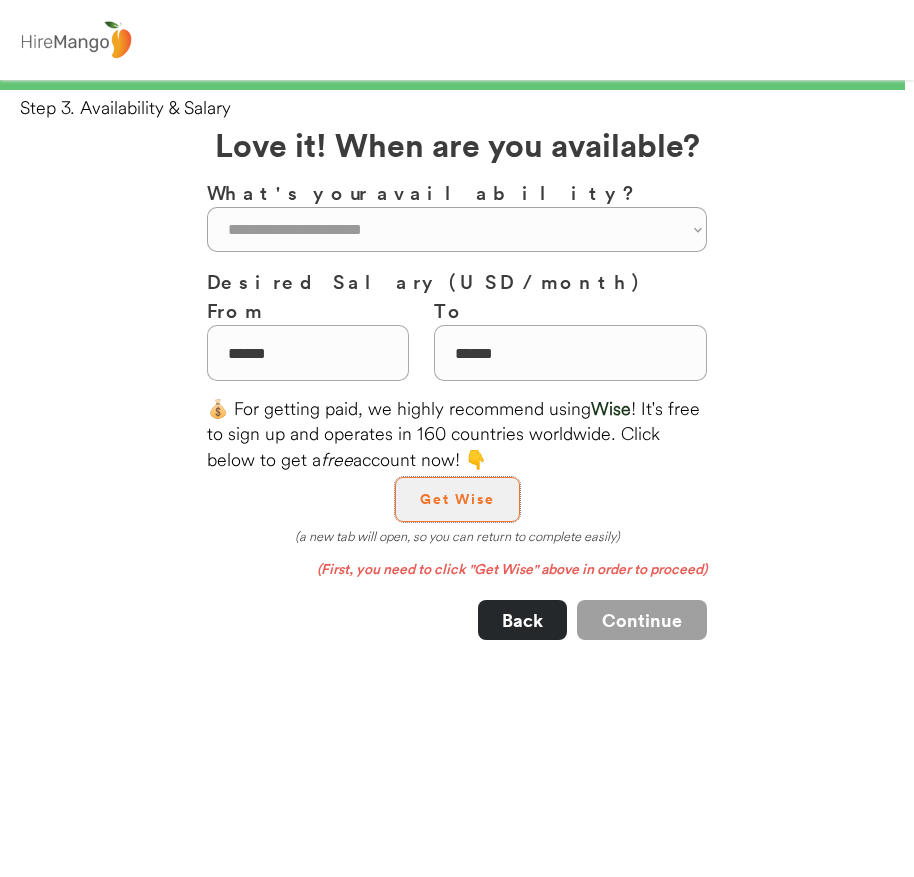 click on "Get Wise" at bounding box center [457, 499] 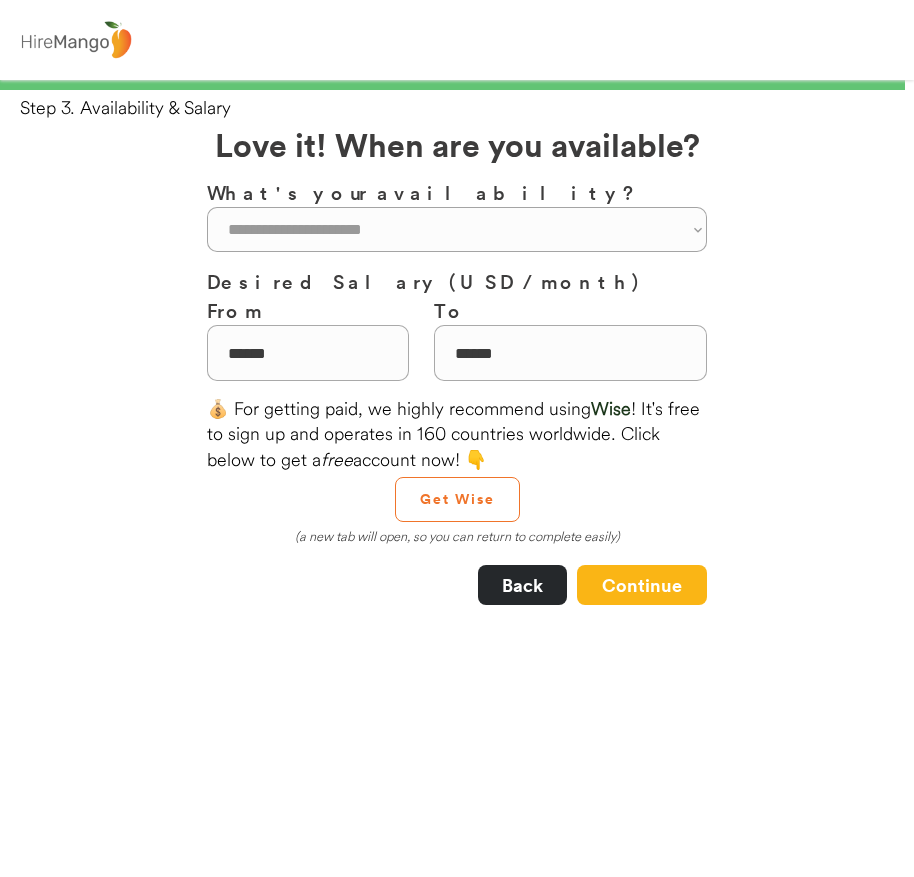 click on "💰 For getting paid, we highly recommend using  Wise ! It's free to sign up and operates in 160 countries worldwide. Click below to get a  free  account now! 👇 Get Wise (a new tab will open, so you can return to complete easily)" at bounding box center (457, 470) 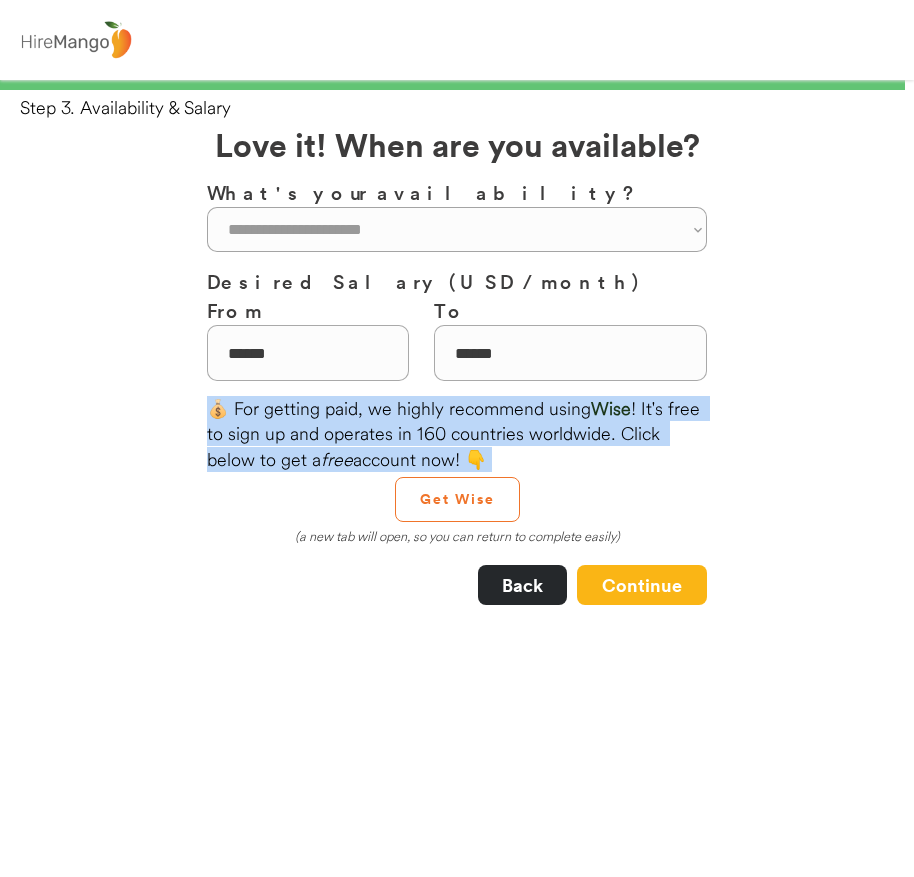 click on "💰 For getting paid, we highly recommend using  Wise ! It's free to sign up and operates in 160 countries worldwide. Click below to get a  free  account now! 👇 Get Wise (a new tab will open, so you can return to complete easily)" at bounding box center [457, 470] 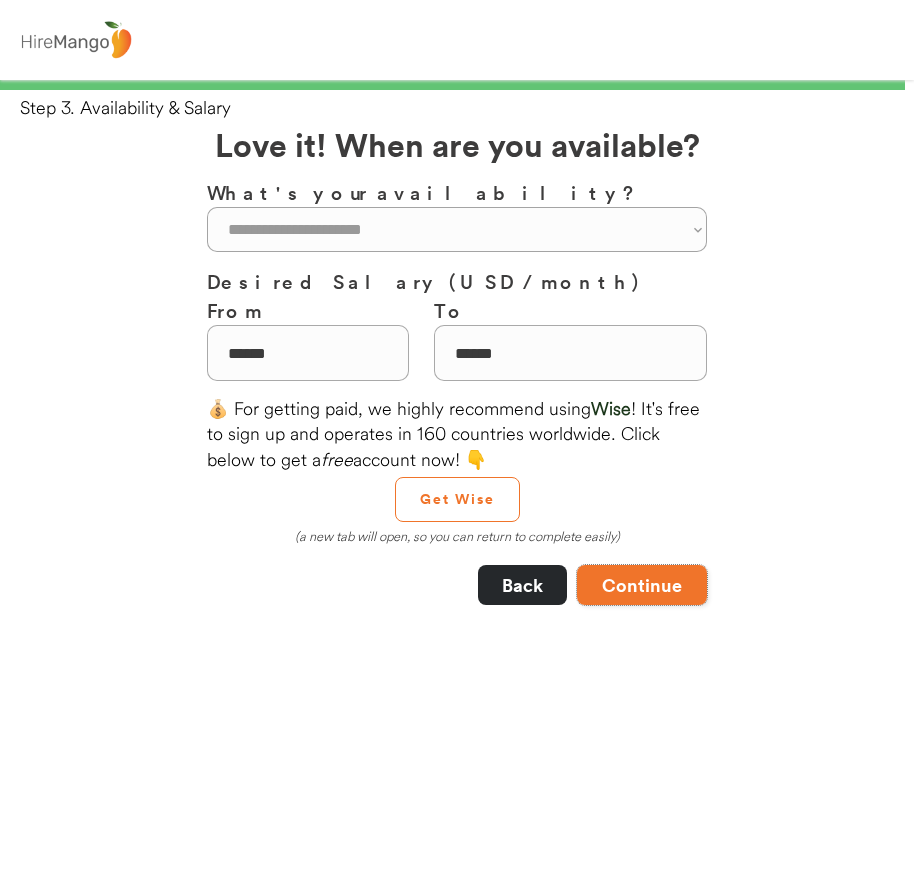 click on "Continue" at bounding box center (642, 585) 